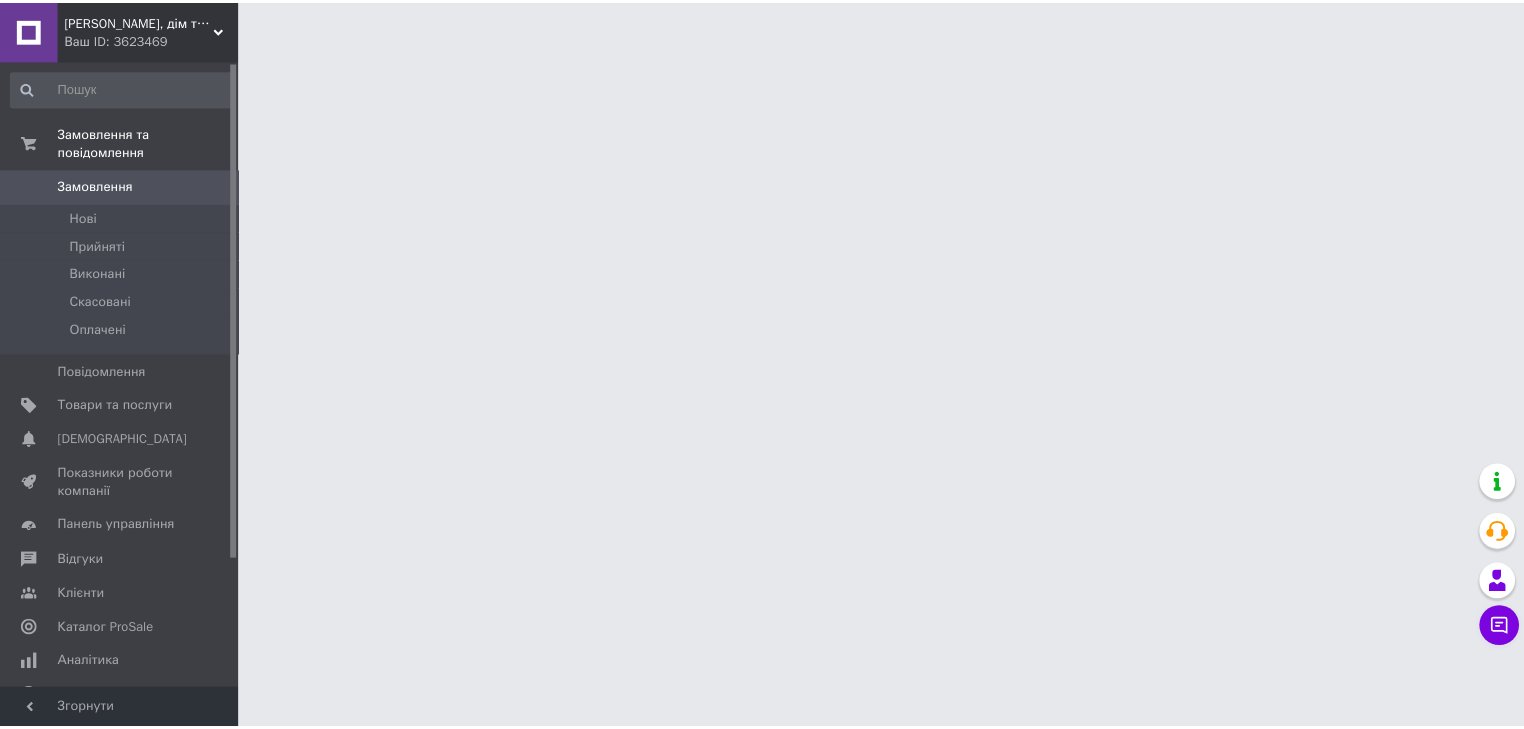 scroll, scrollTop: 0, scrollLeft: 0, axis: both 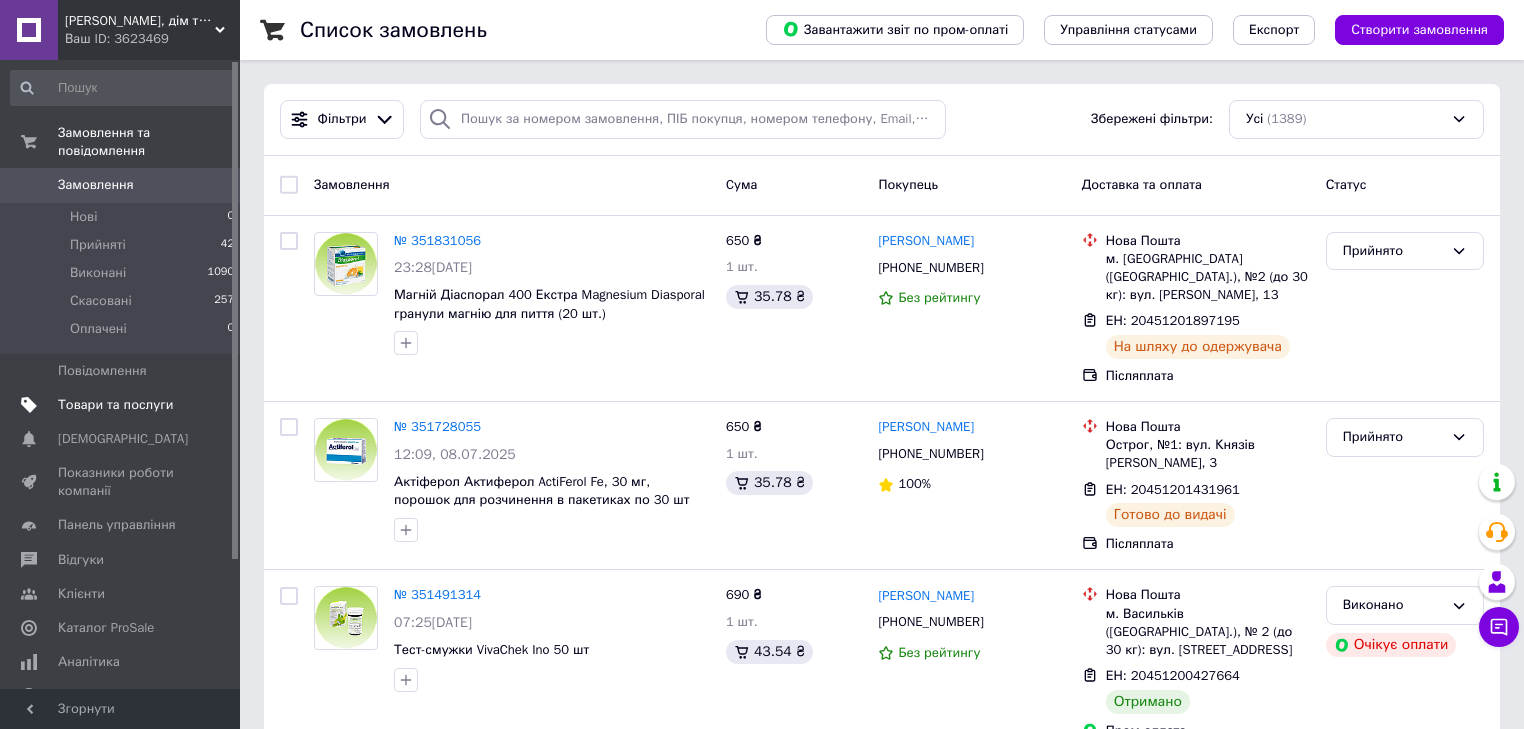 click on "Товари та послуги" at bounding box center [115, 405] 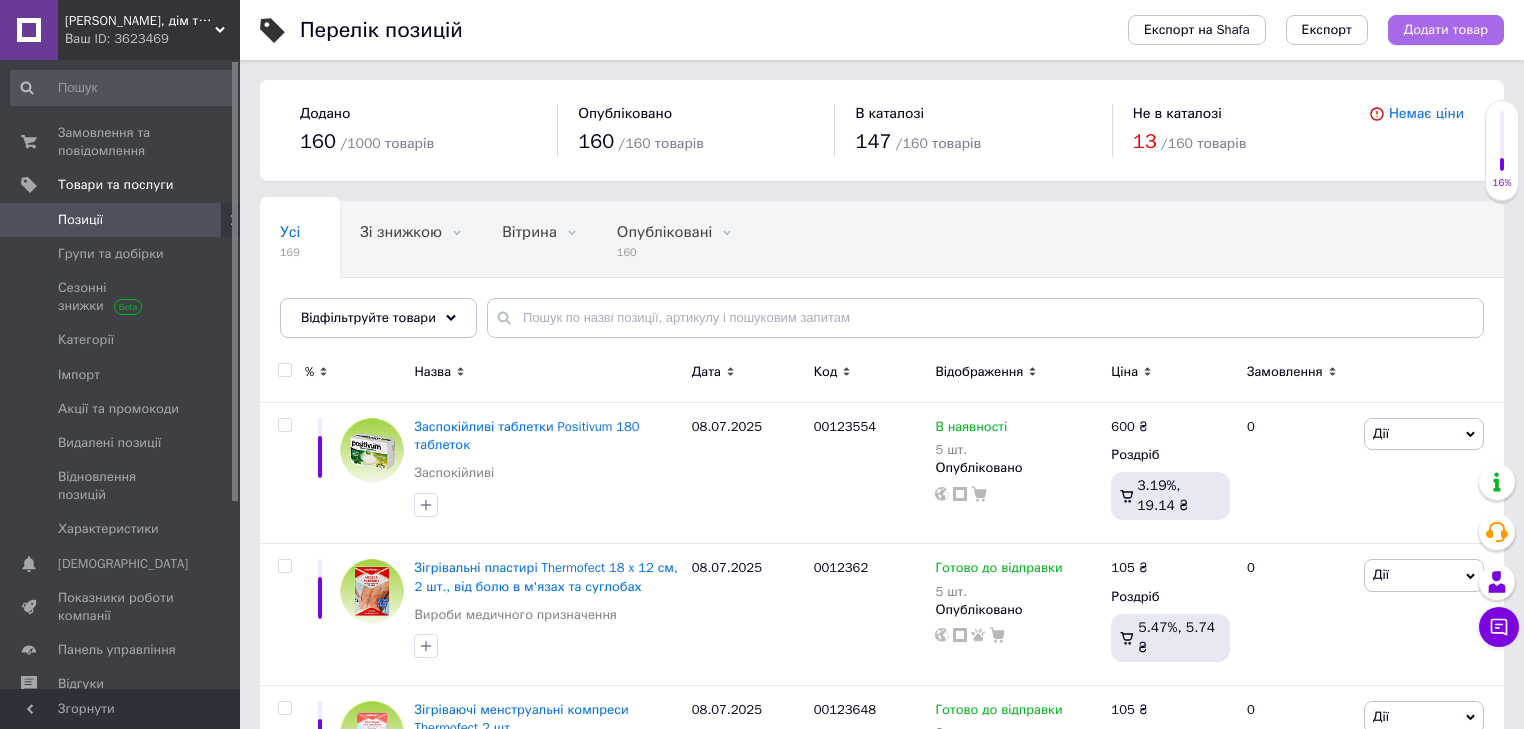 click on "Додати товар" at bounding box center (1446, 30) 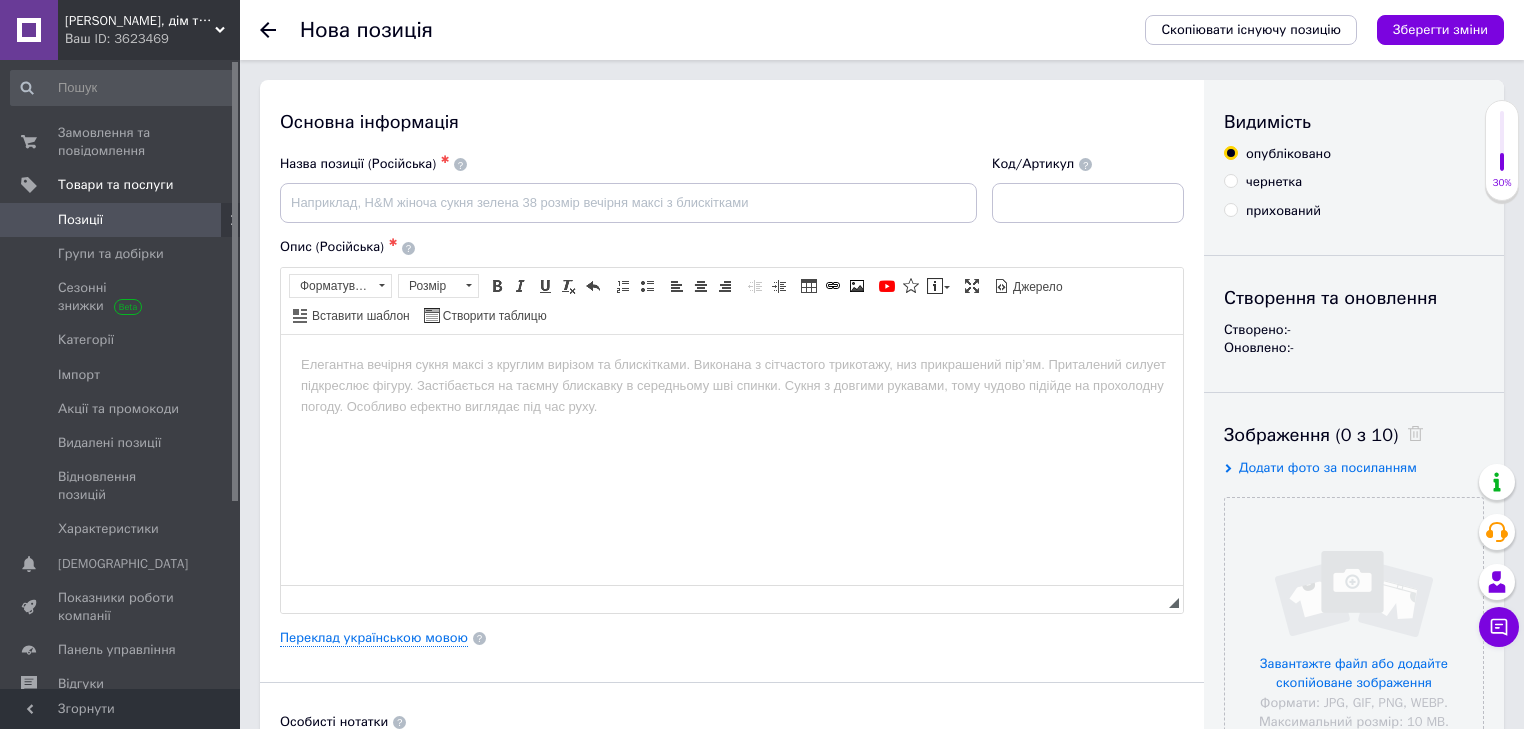 scroll, scrollTop: 0, scrollLeft: 0, axis: both 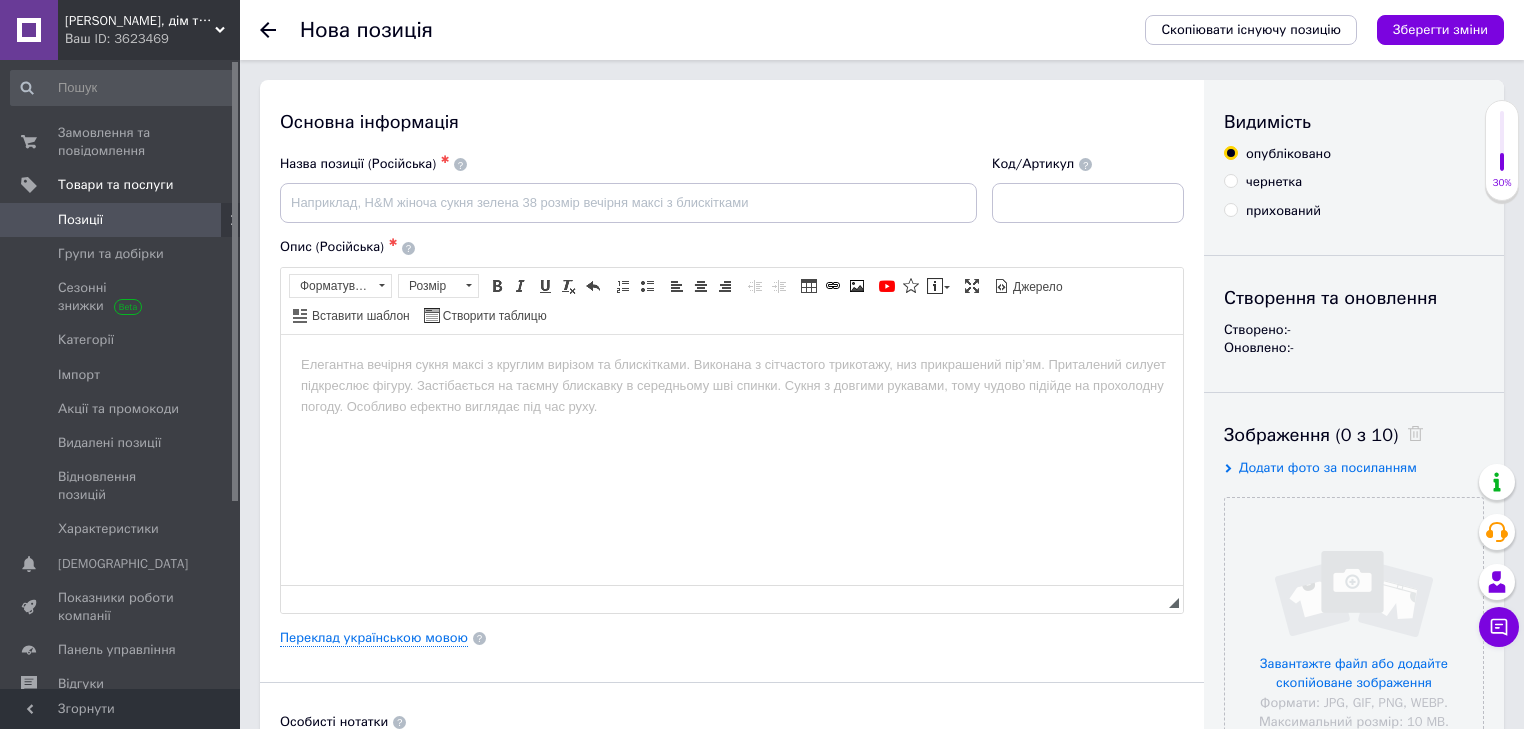 click at bounding box center (732, 364) 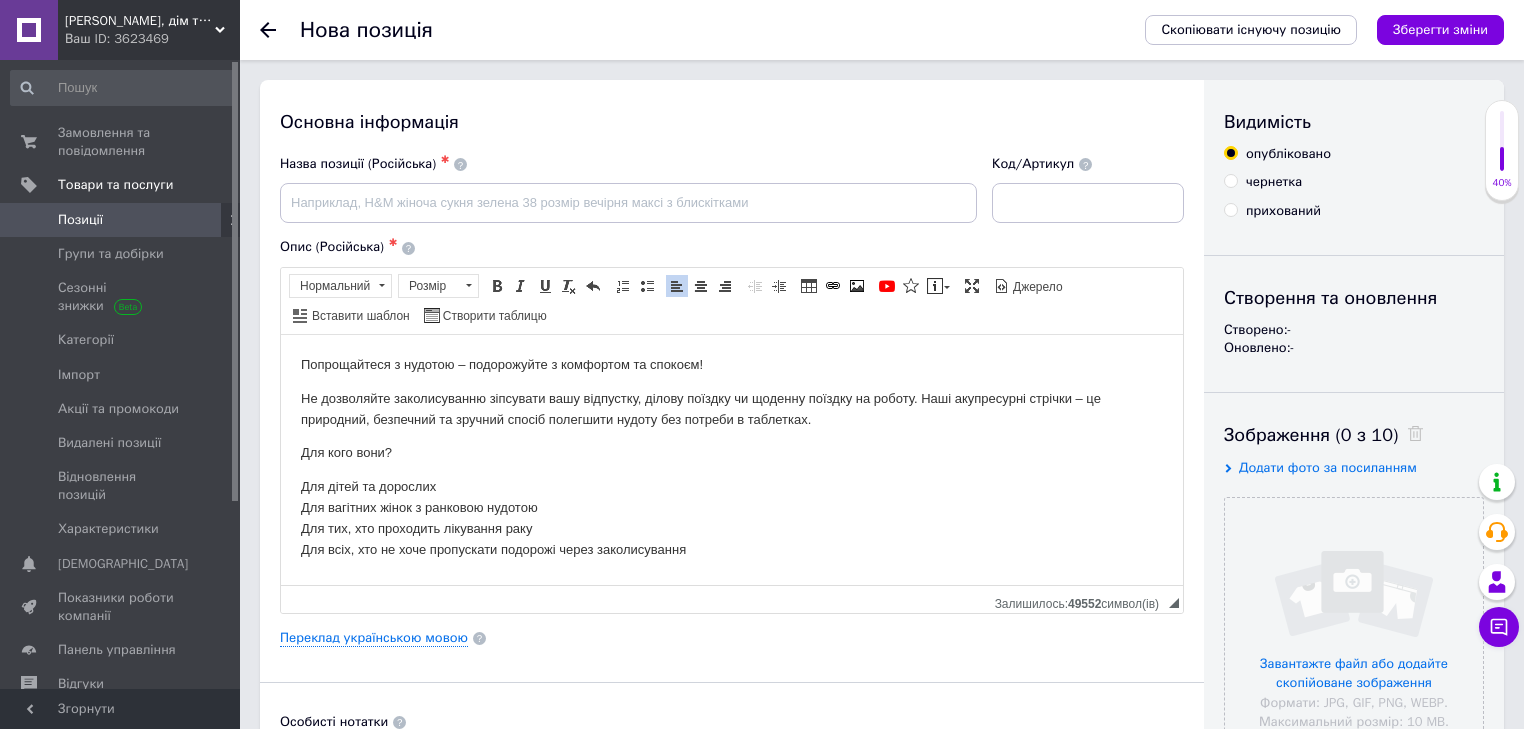 click on "Попрощайтеся з нудотою – подорожуйте з комфортом та спокоєм! Не дозволяйте заколисуванню зіпсувати вашу відпустку, ділову поїздку чи щоденну поїздку на роботу. Наші акупресурні стрічки – це природний, безпечний та зручний спосіб полегшити нудоту без потреби в таблетках. Для кого вони? Для дітей та дорослих Для вагітних жінок з ранковою нудотою Для тих, хто проходить лікування раку Для всіх, хто не хоче пропускати подорожі через заколисування" at bounding box center [732, 456] 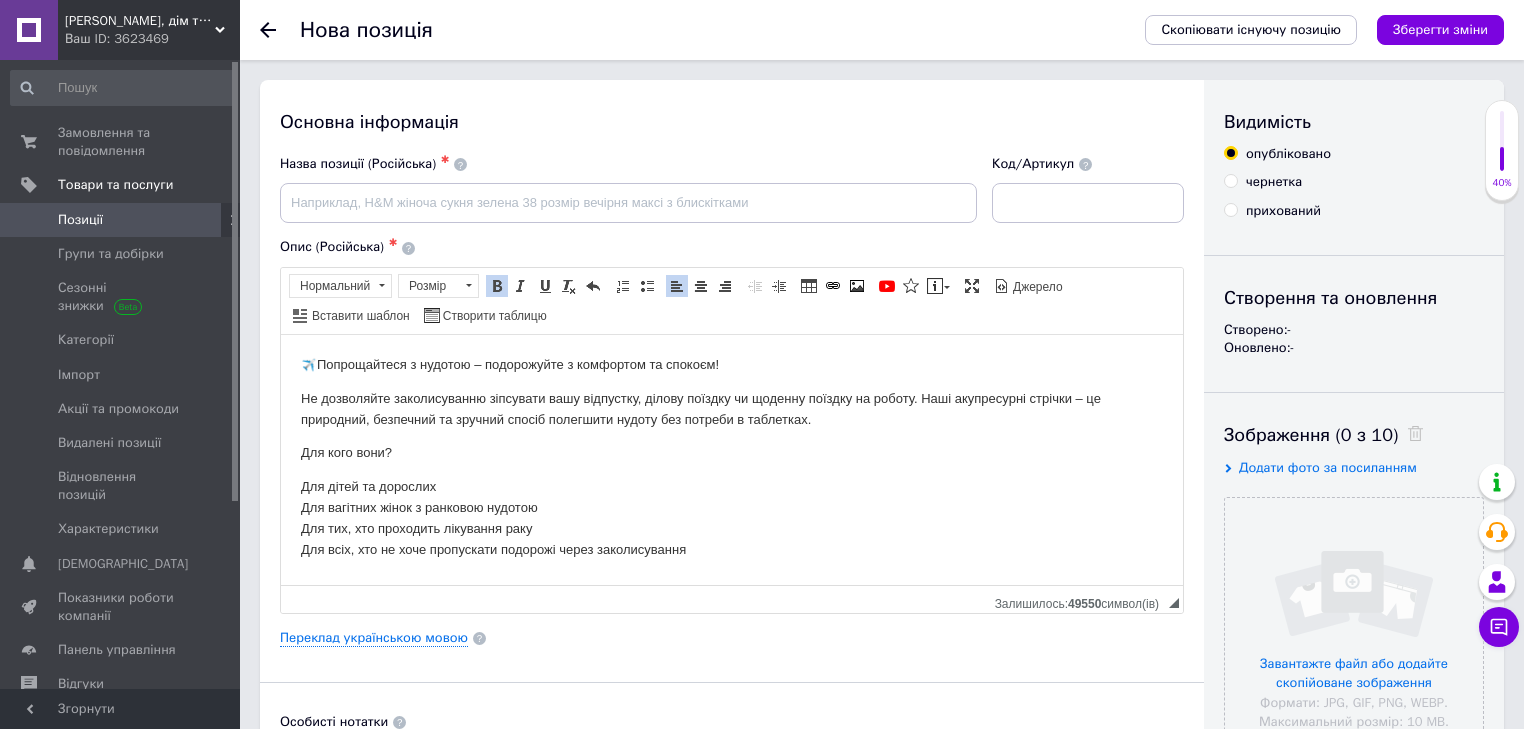 type 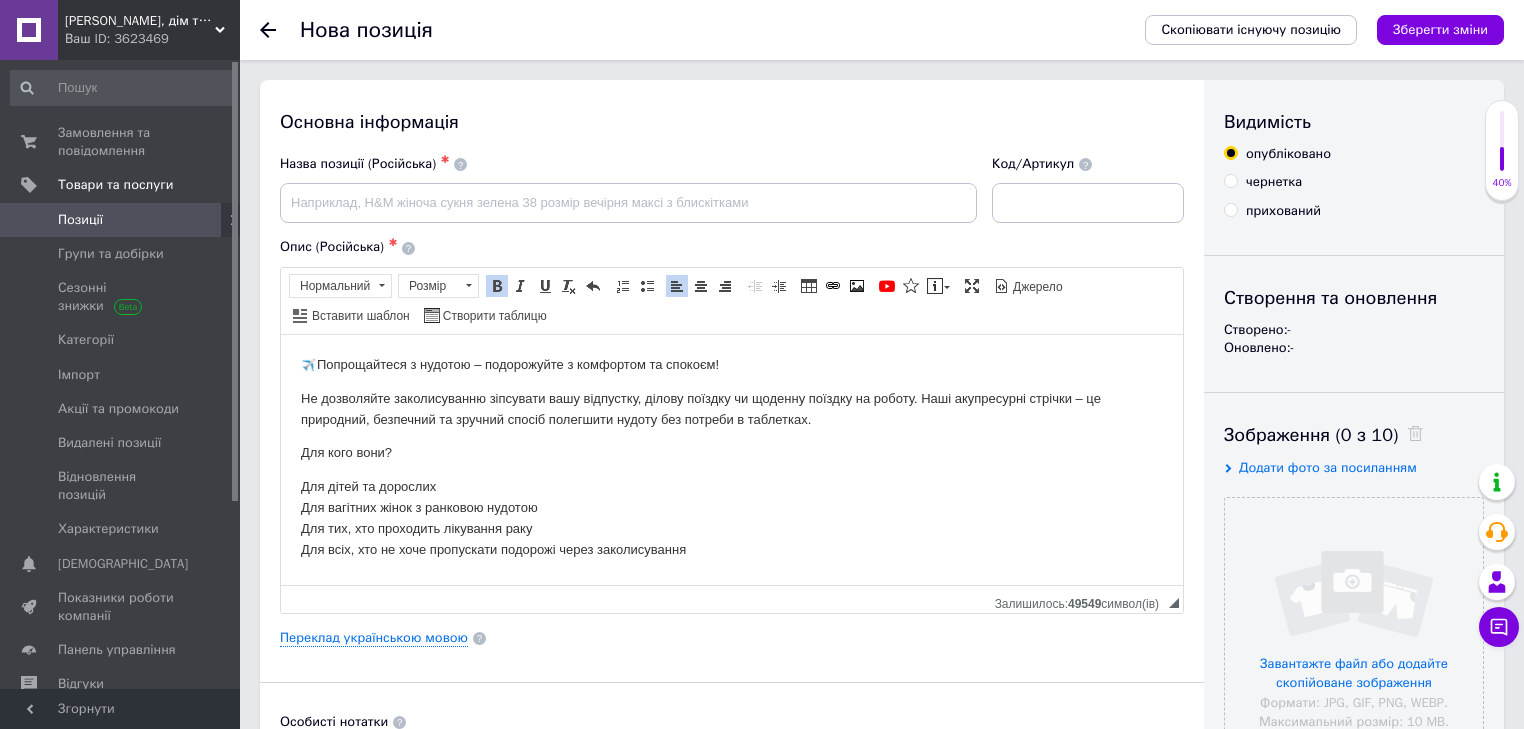 click on "✈️  Попрощайтеся з нудотою – подорожуйте з комфортом та спокоєм! Не дозволяйте заколисуванню зіпсувати вашу відпустку, ділову поїздку чи щоденну поїздку на роботу. Наші акупресурні стрічки – це природний, безпечний та зручний спосіб полегшити нудоту без потреби в таблетках. Для кого вони? Для дітей та дорослих Для вагітних жінок з ранковою нудотою Для тих, хто проходить лікування раку Для всіх, хто не хоче пропускати подорожі через заколисування" at bounding box center (732, 456) 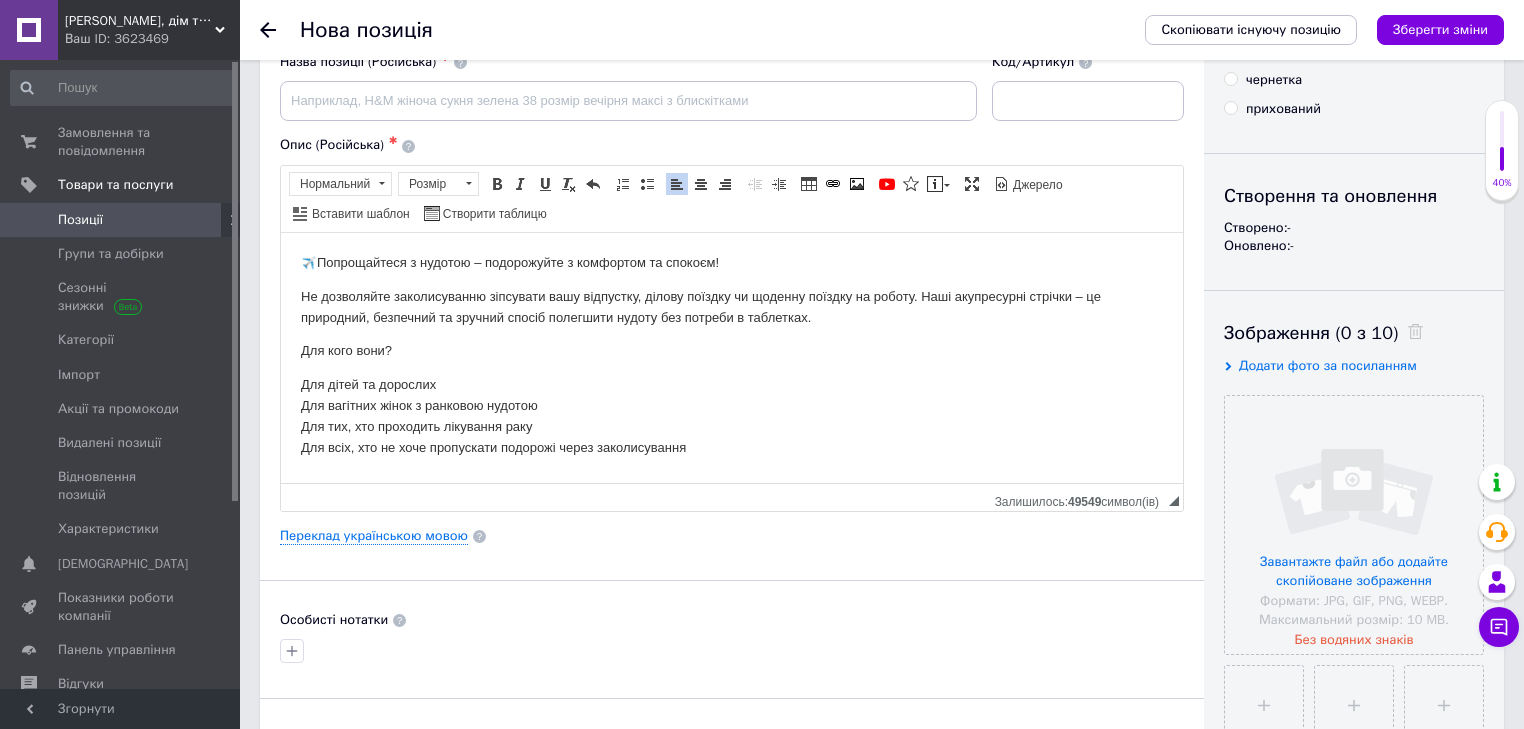 scroll, scrollTop: 160, scrollLeft: 0, axis: vertical 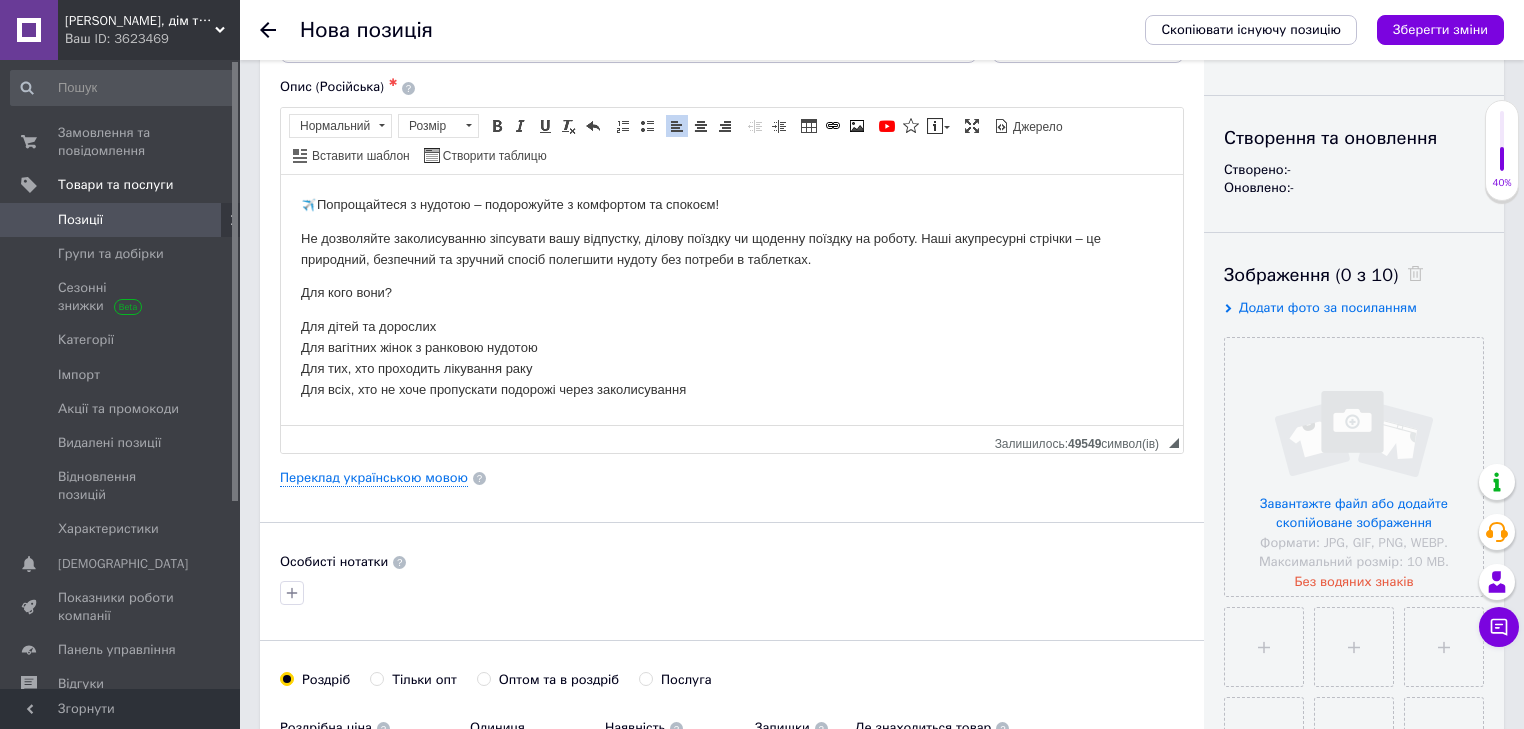 click on "✈️  Попрощайтеся з нудотою – подорожуйте з комфортом та спокоєм! Не дозволяйте заколисуванню зіпсувати вашу відпустку, ділову поїздку чи щоденну поїздку на роботу. Наші акупресурні стрічки – це природний, безпечний та зручний спосіб полегшити нудоту без потреби в таблетках. Для кого вони? Для дітей та дорослих Для вагітних жінок з ранковою нудотою Для тих, хто проходить лікування раку Для всіх, хто не хоче пропускати подорожі через заколисування" at bounding box center (732, 296) 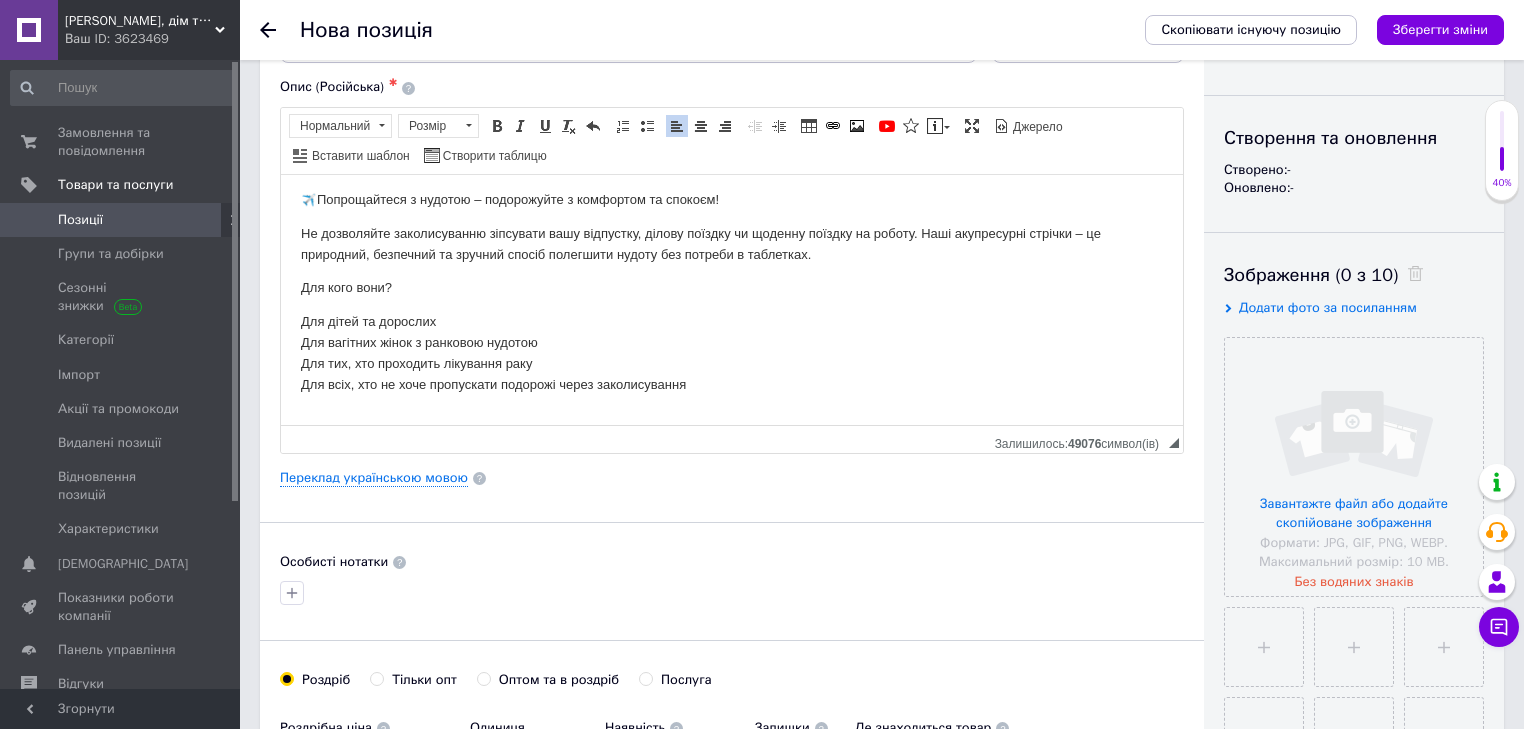 scroll, scrollTop: 156, scrollLeft: 0, axis: vertical 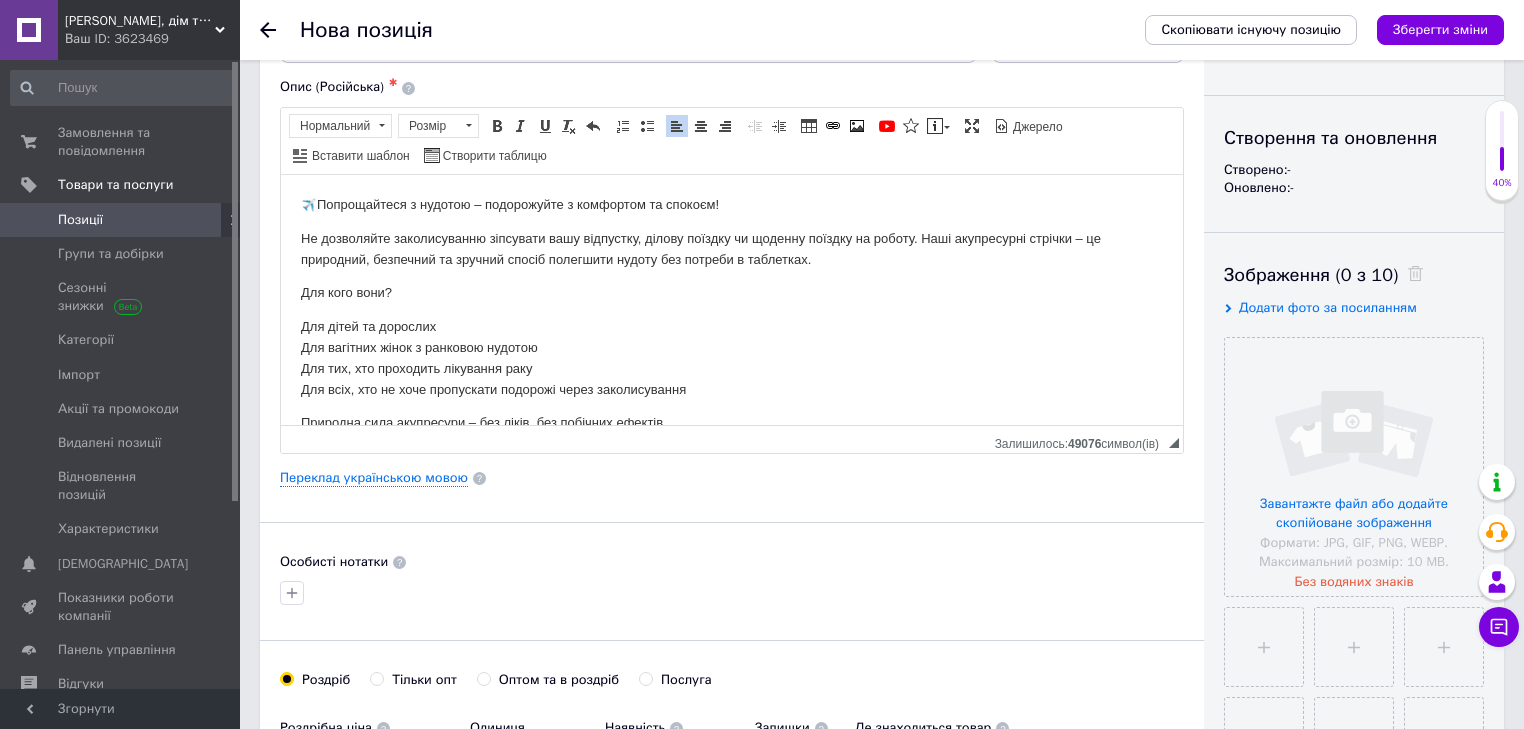 click on "Не дозволяйте заколисуванню зіпсувати вашу відпустку, ділову поїздку чи щоденну поїздку на роботу. Наші акупресурні стрічки – це природний, безпечний та зручний спосіб полегшити нудоту без потреби в таблетках." at bounding box center (732, 249) 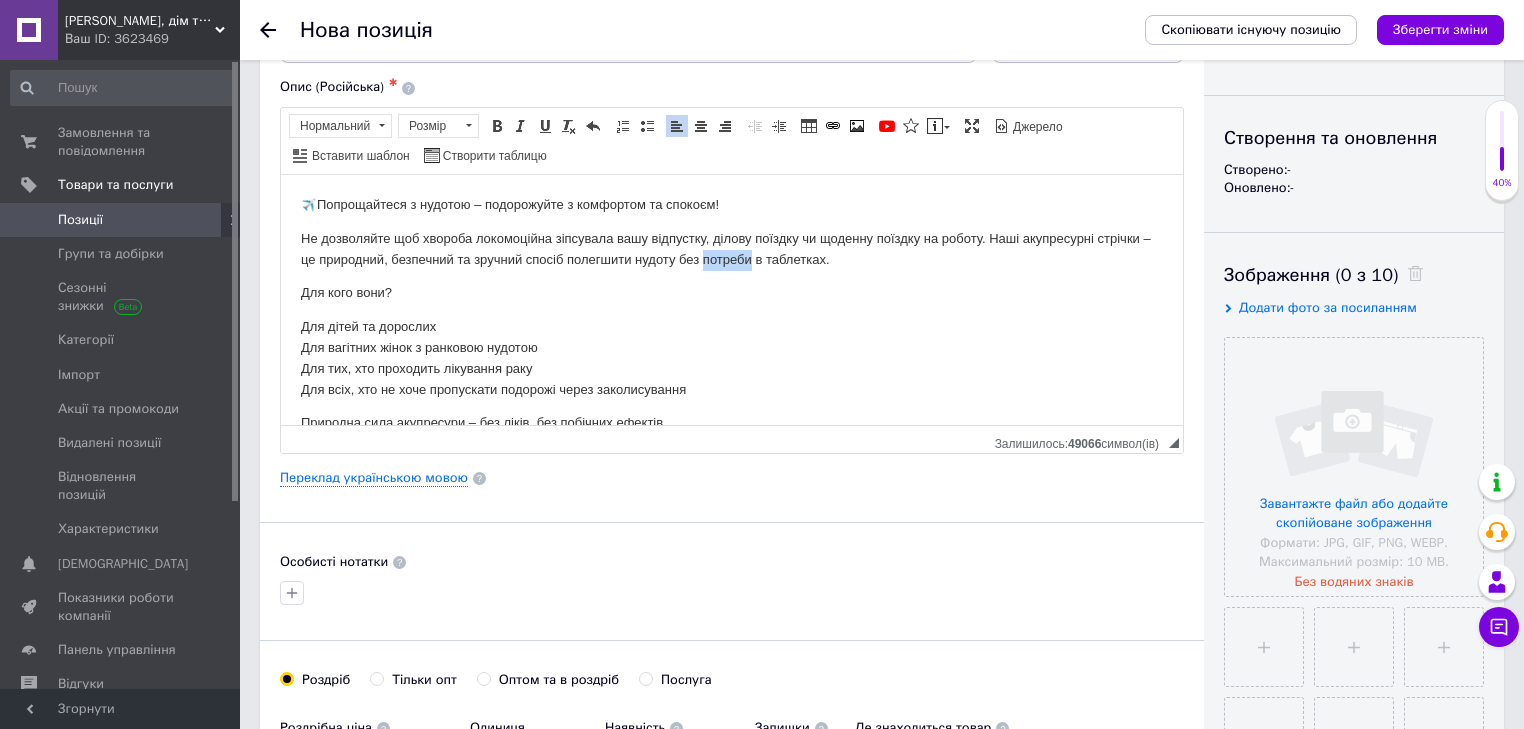 drag, startPoint x: 703, startPoint y: 257, endPoint x: 751, endPoint y: 262, distance: 48.259712 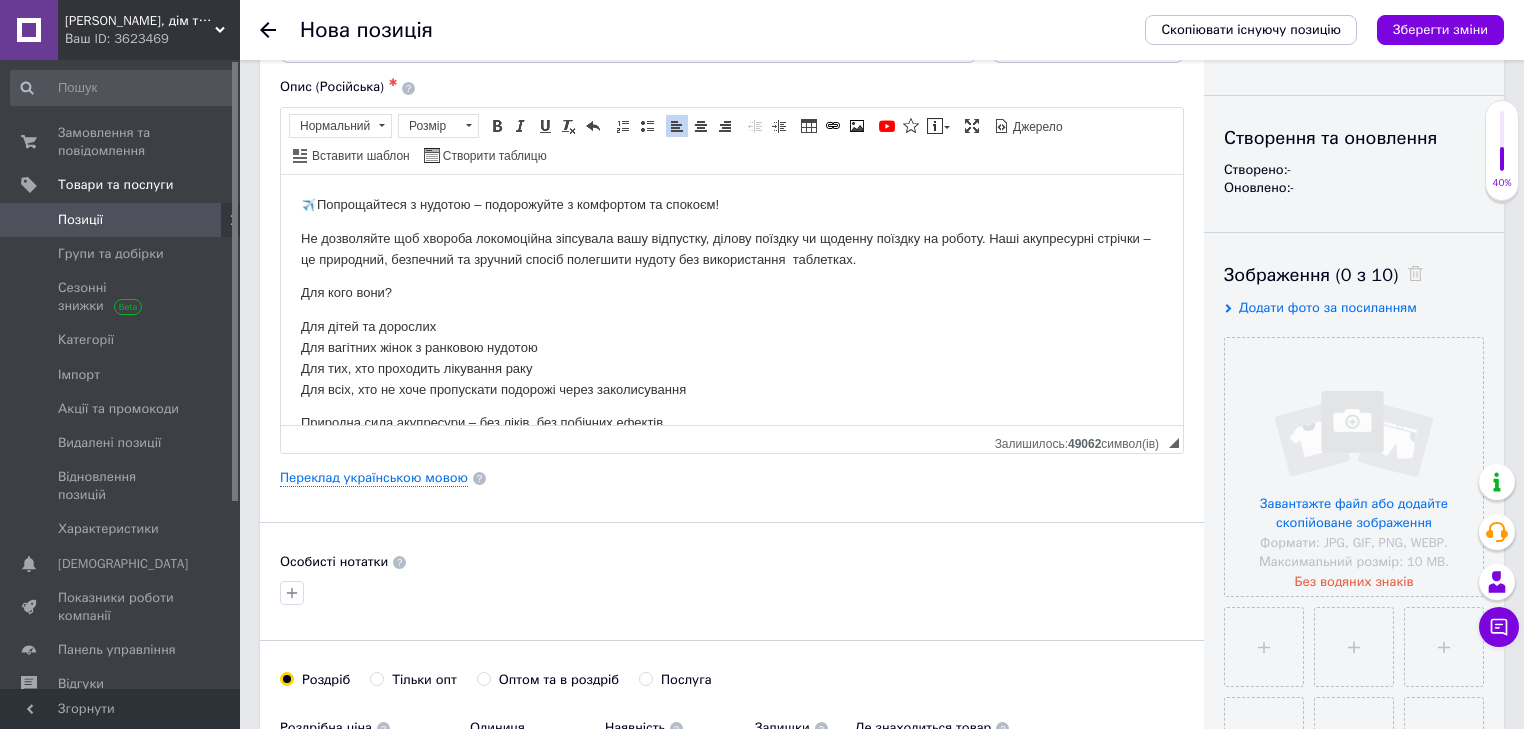 click on "Не дозволяйте щоб хвороба локомоційна зіпсувала вашу відпустку, ділову поїздку чи щоденну поїздку на роботу. Наші акупресурні стрічки – це природний, безпечний та зручний спосіб полегшити нудоту без використання  таблетках." at bounding box center [732, 249] 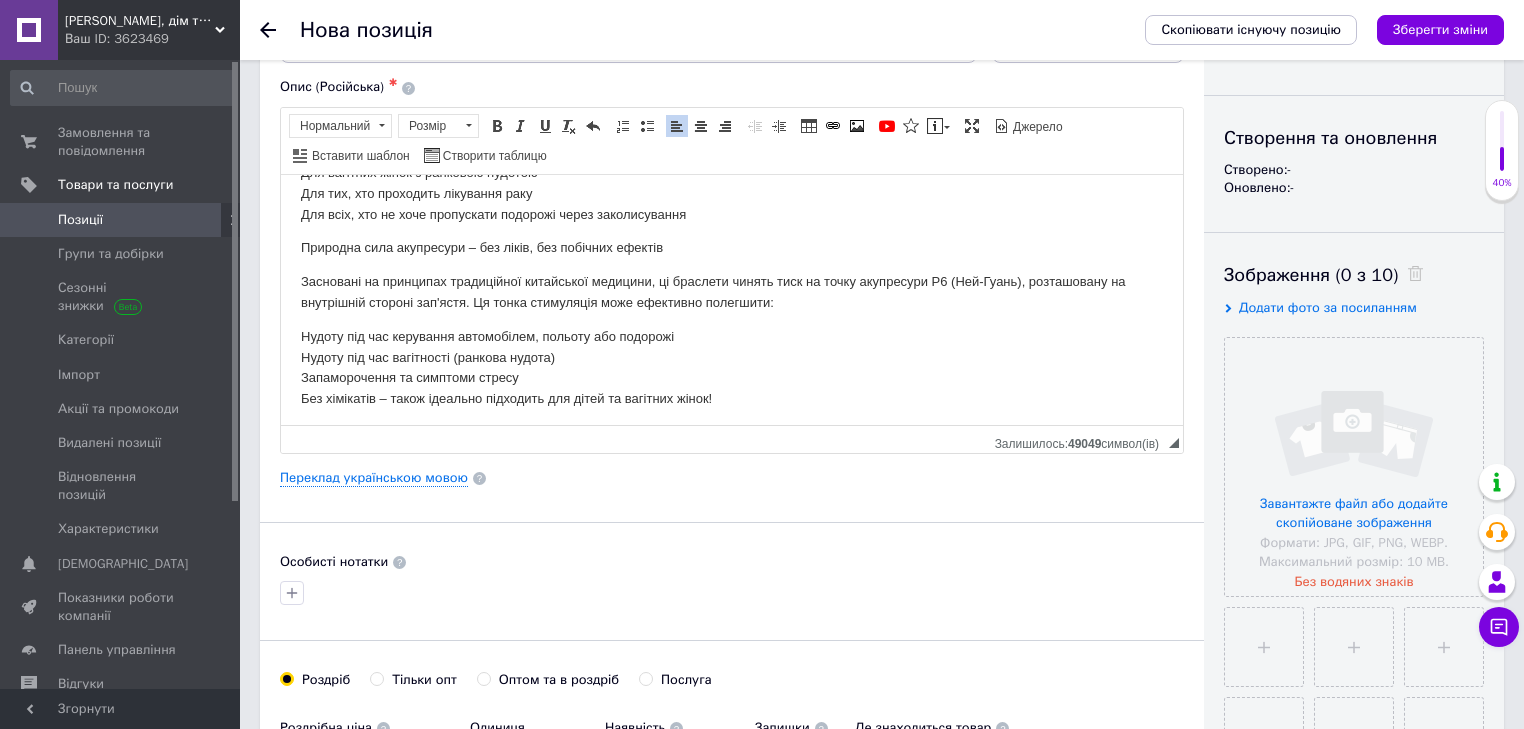 scroll, scrollTop: 180, scrollLeft: 0, axis: vertical 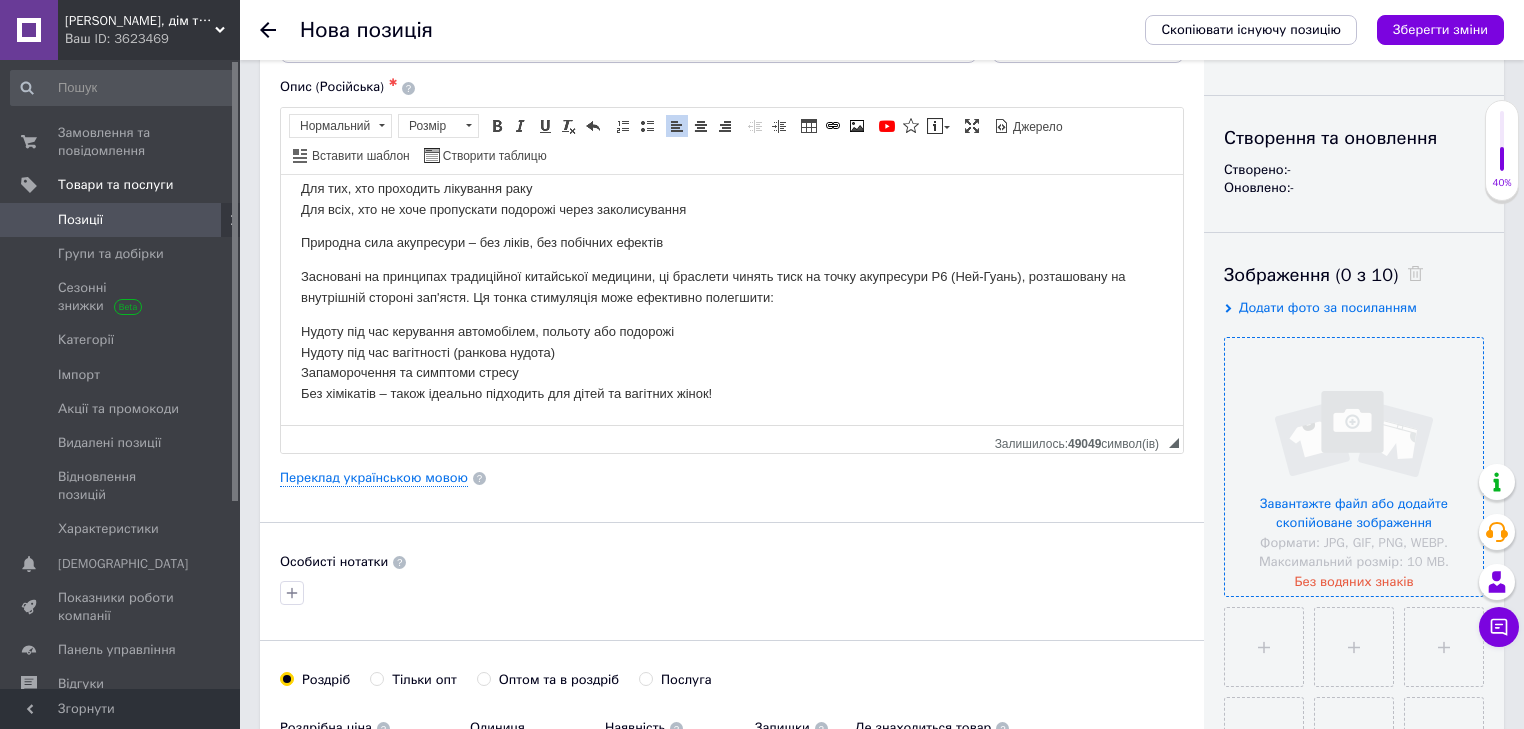 click at bounding box center (1354, 467) 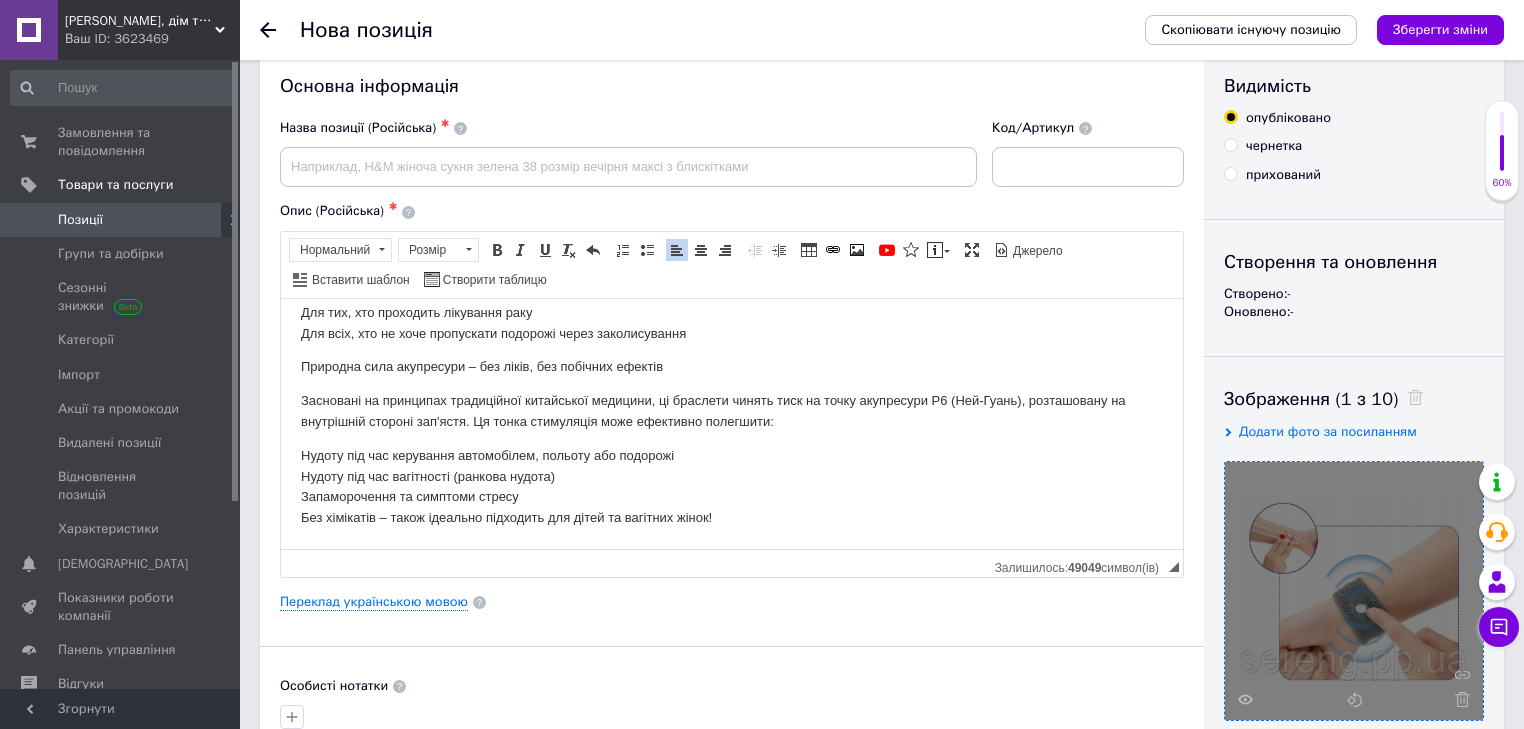scroll, scrollTop: 0, scrollLeft: 0, axis: both 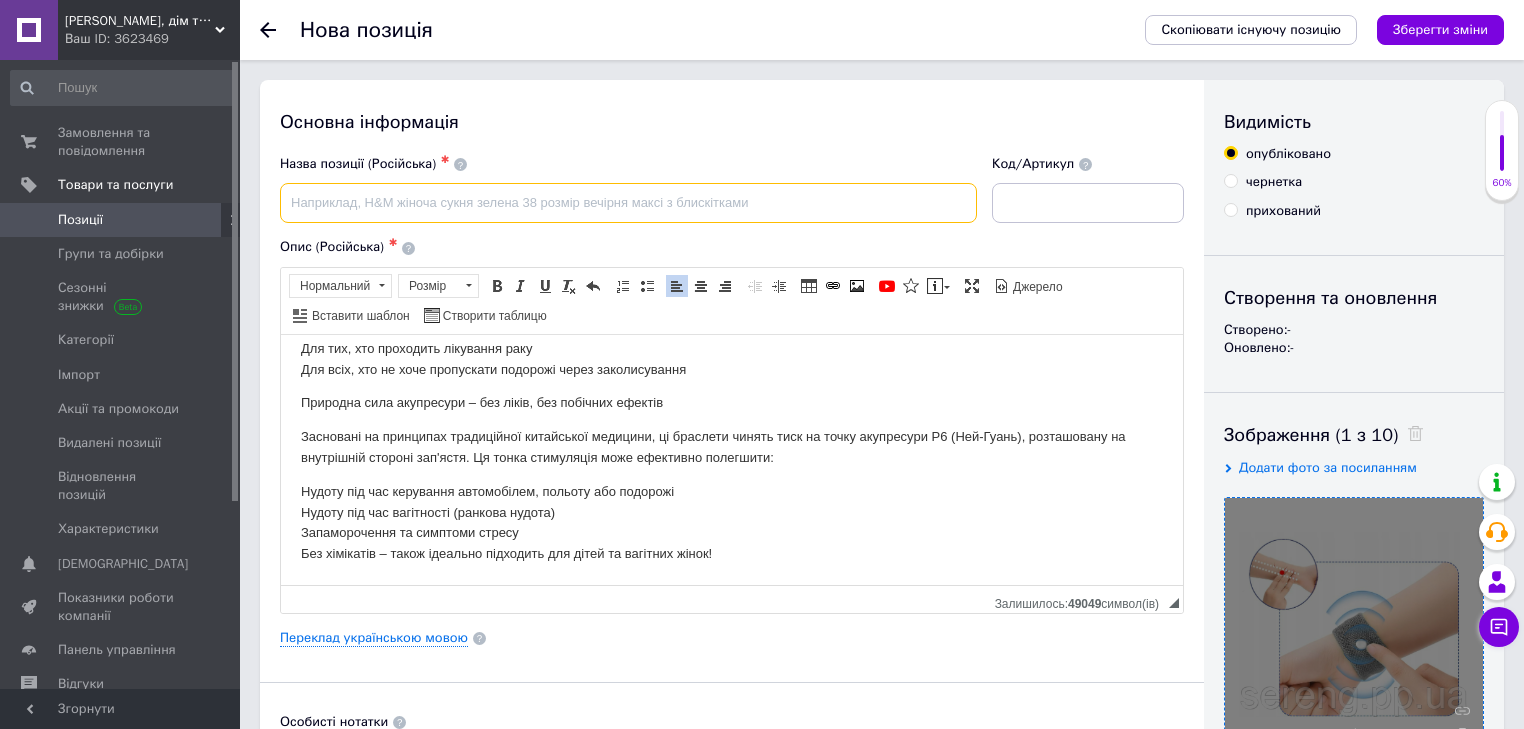 drag, startPoint x: 388, startPoint y: 200, endPoint x: 380, endPoint y: 192, distance: 11.313708 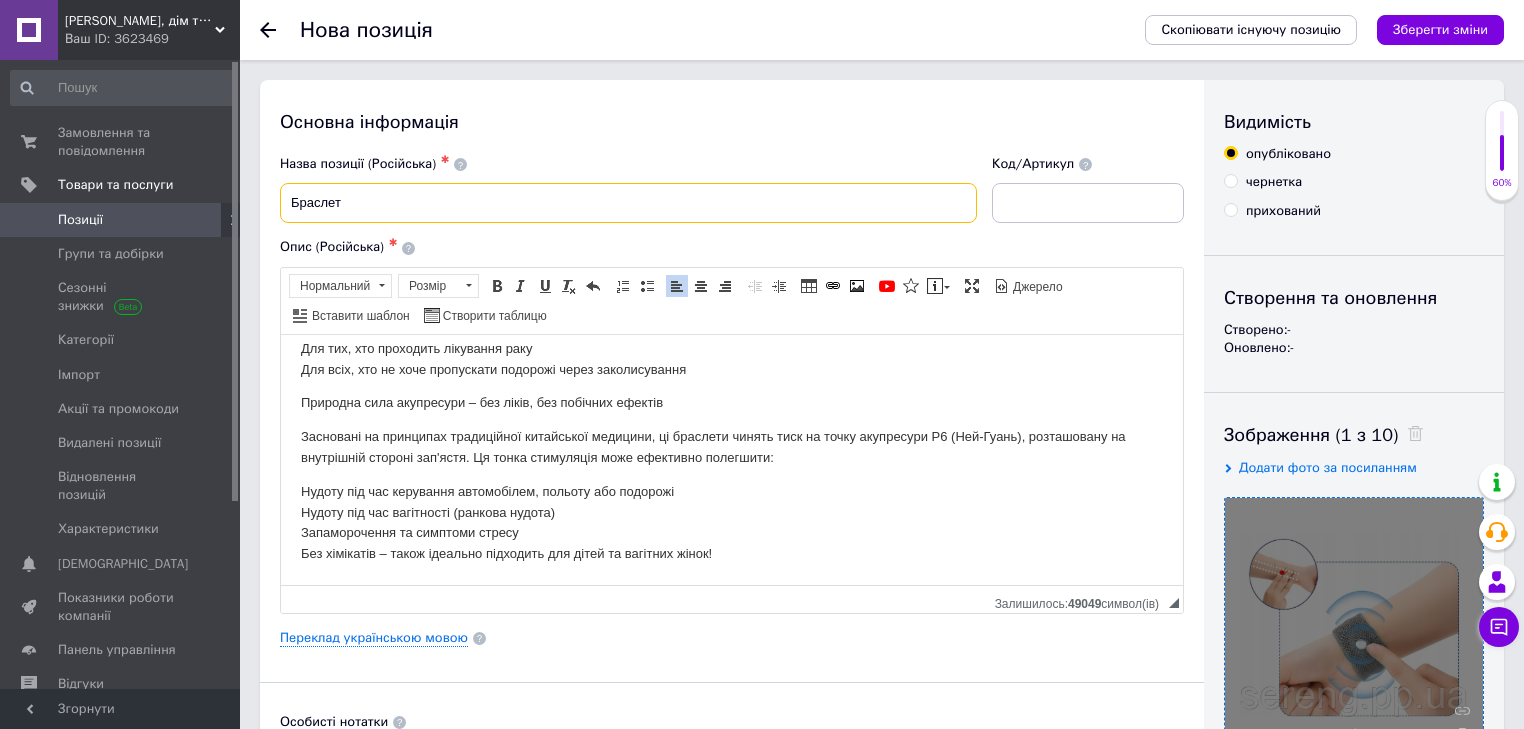 type on "Браслет" 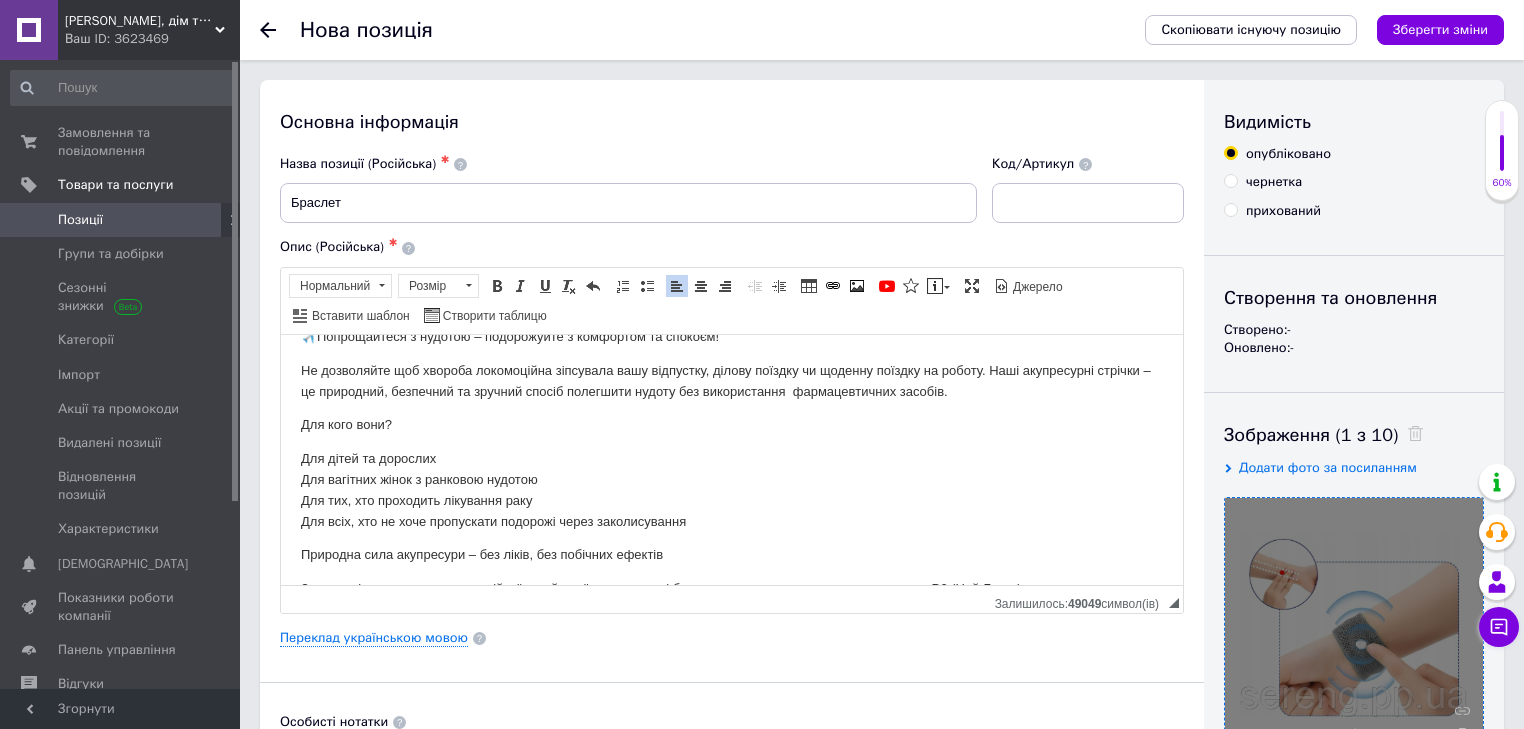 scroll, scrollTop: 0, scrollLeft: 0, axis: both 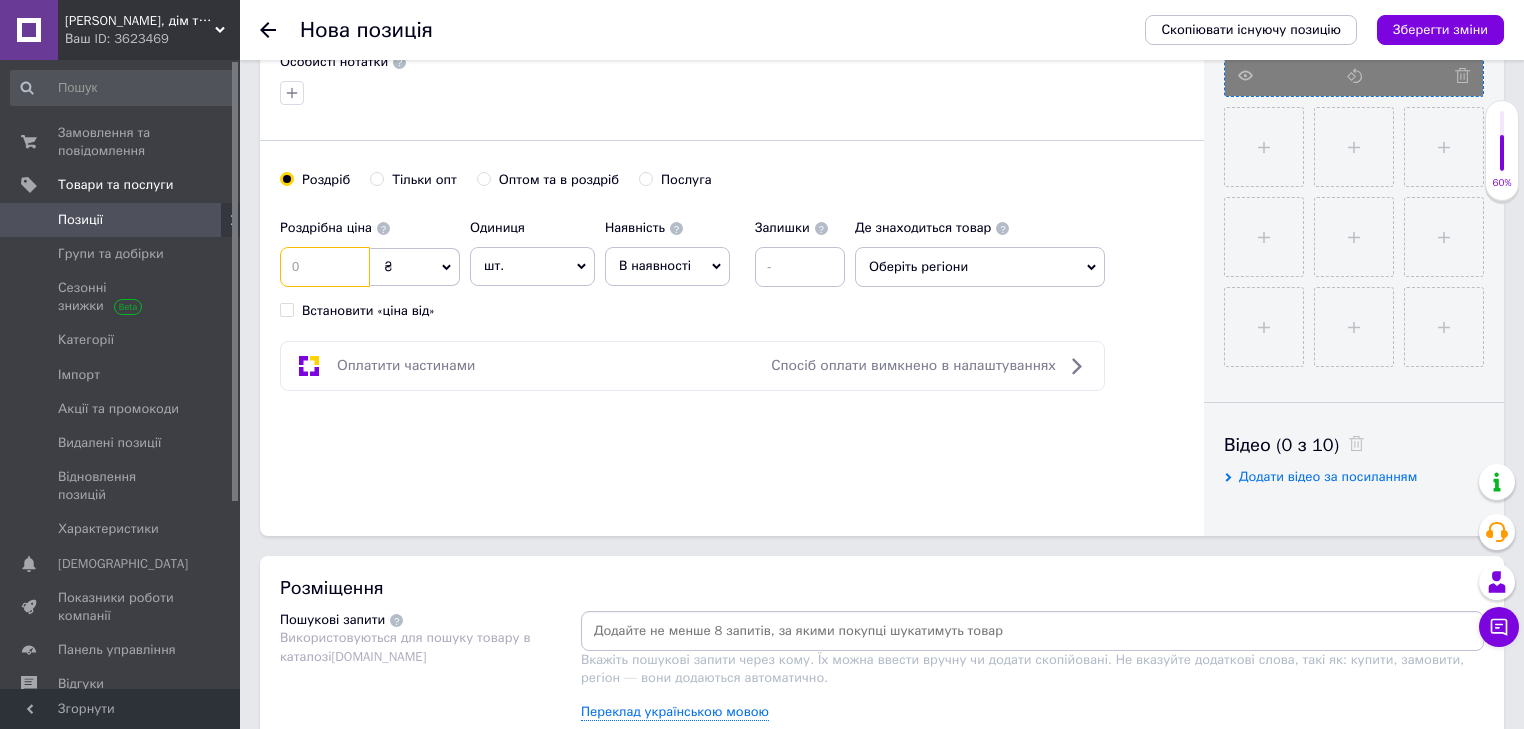 click at bounding box center (325, 267) 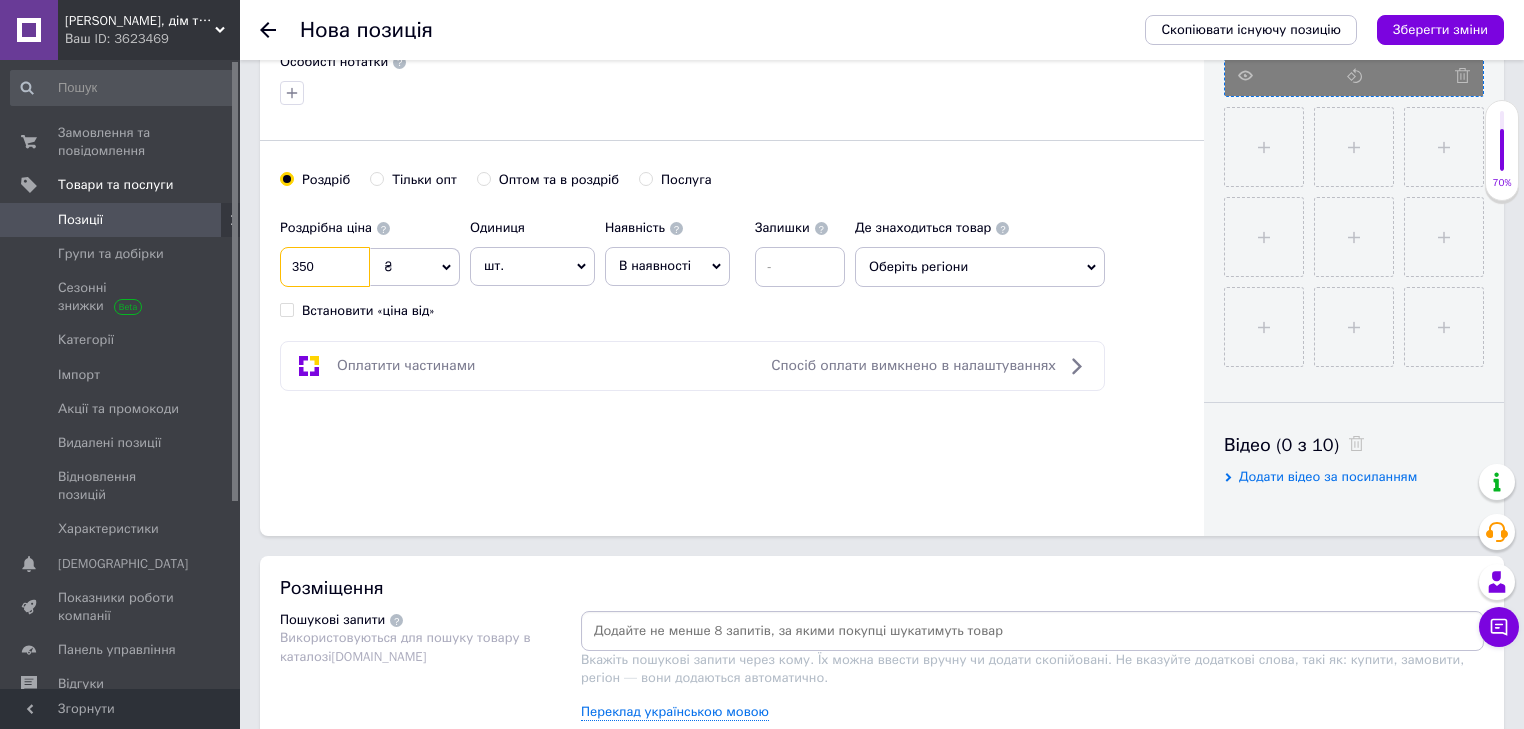 type on "350" 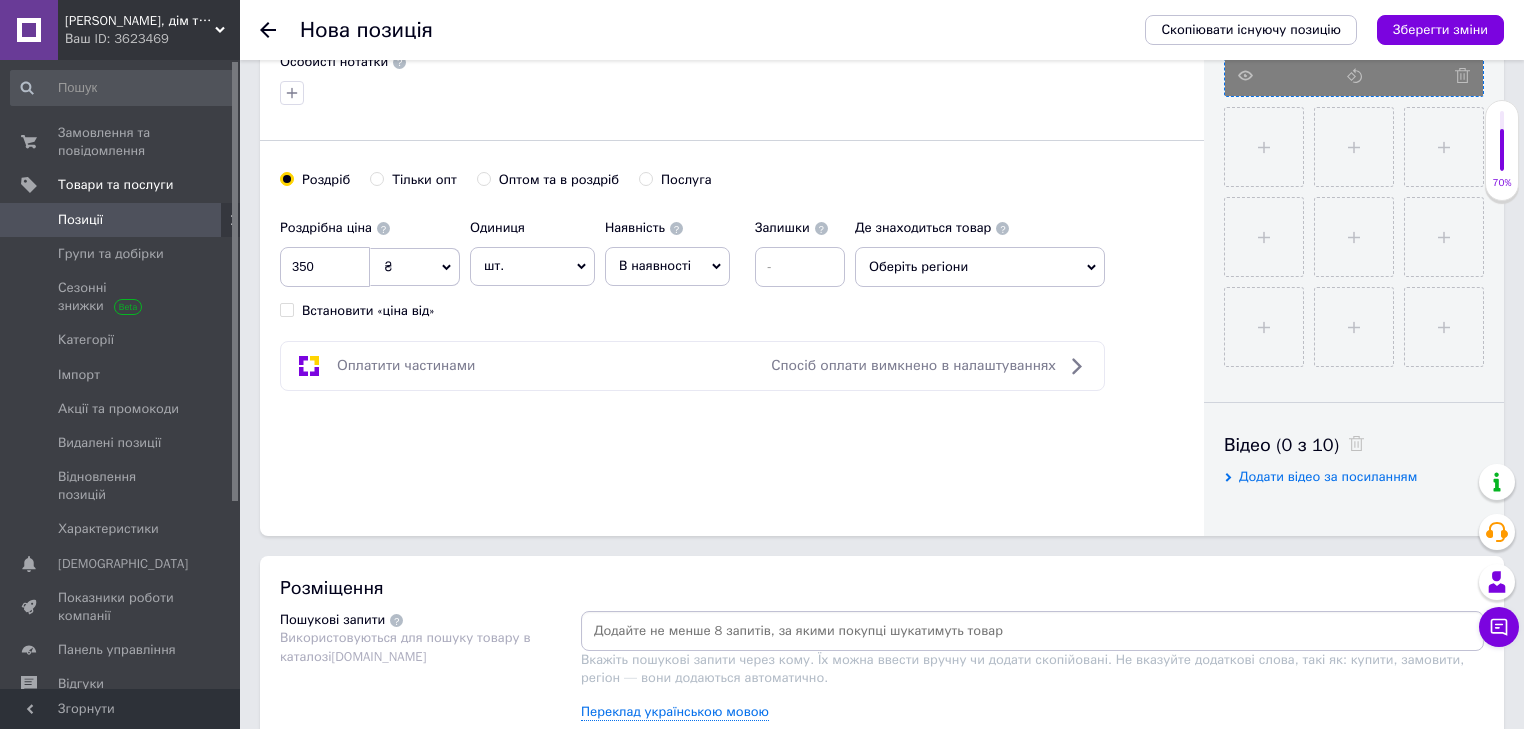 click 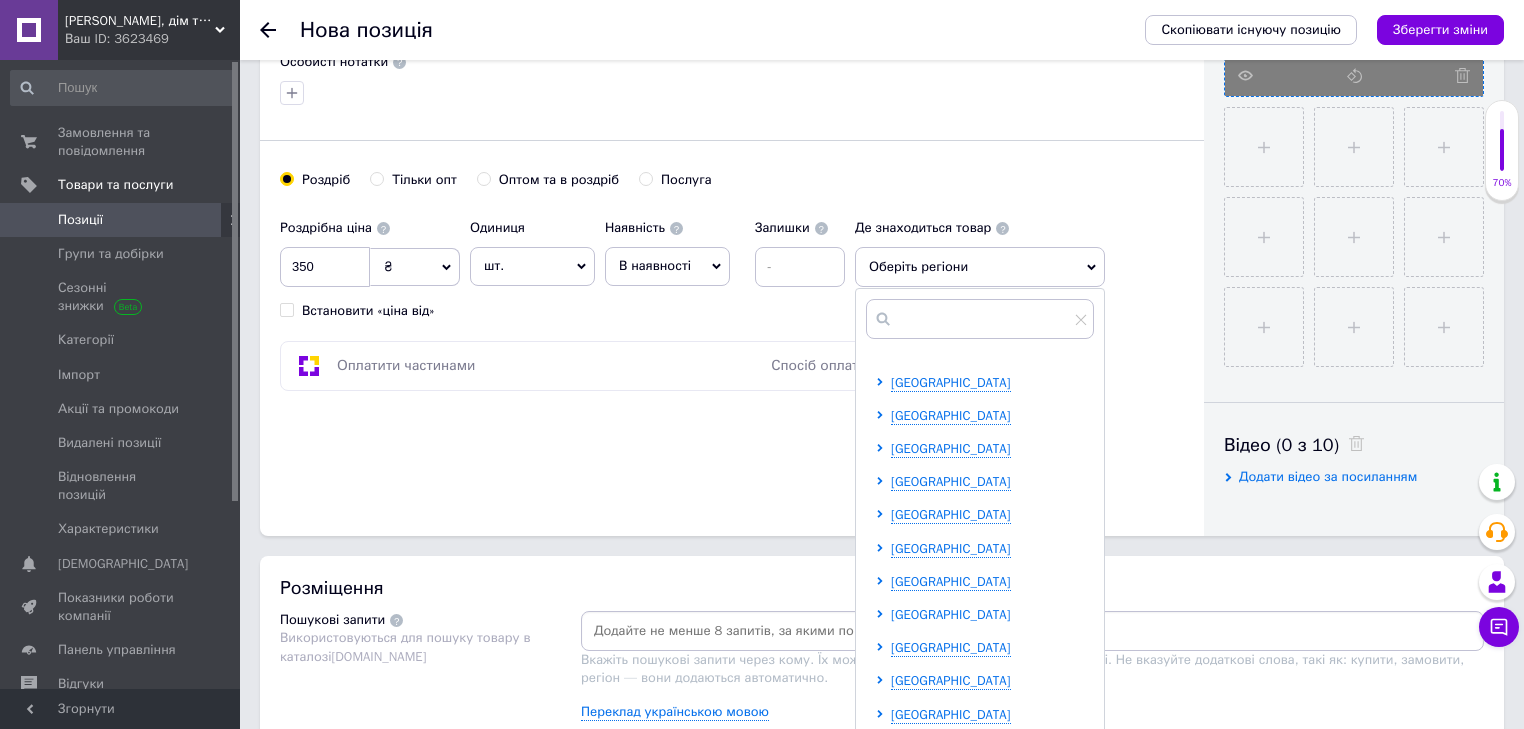 scroll, scrollTop: 80, scrollLeft: 0, axis: vertical 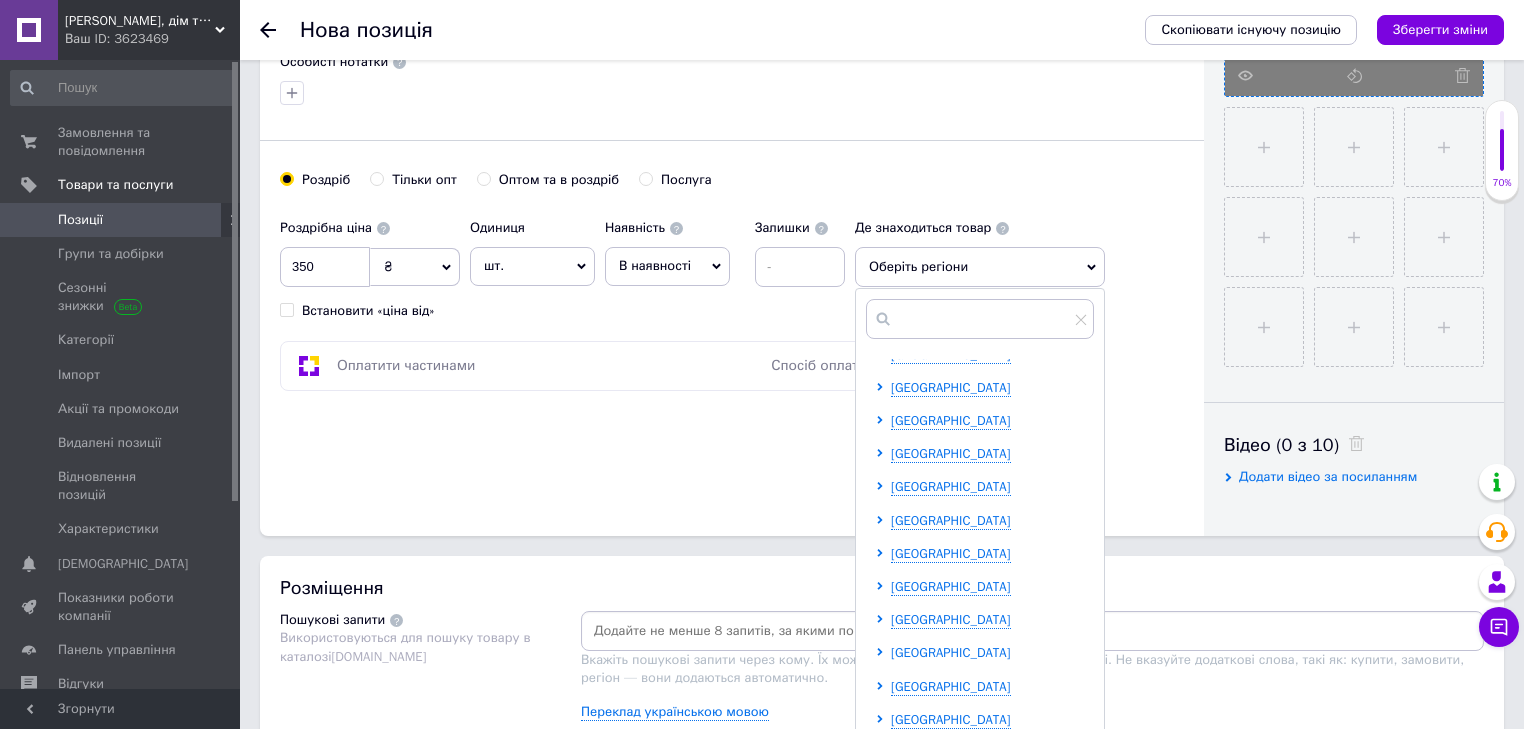 click on "[GEOGRAPHIC_DATA]" at bounding box center (951, 652) 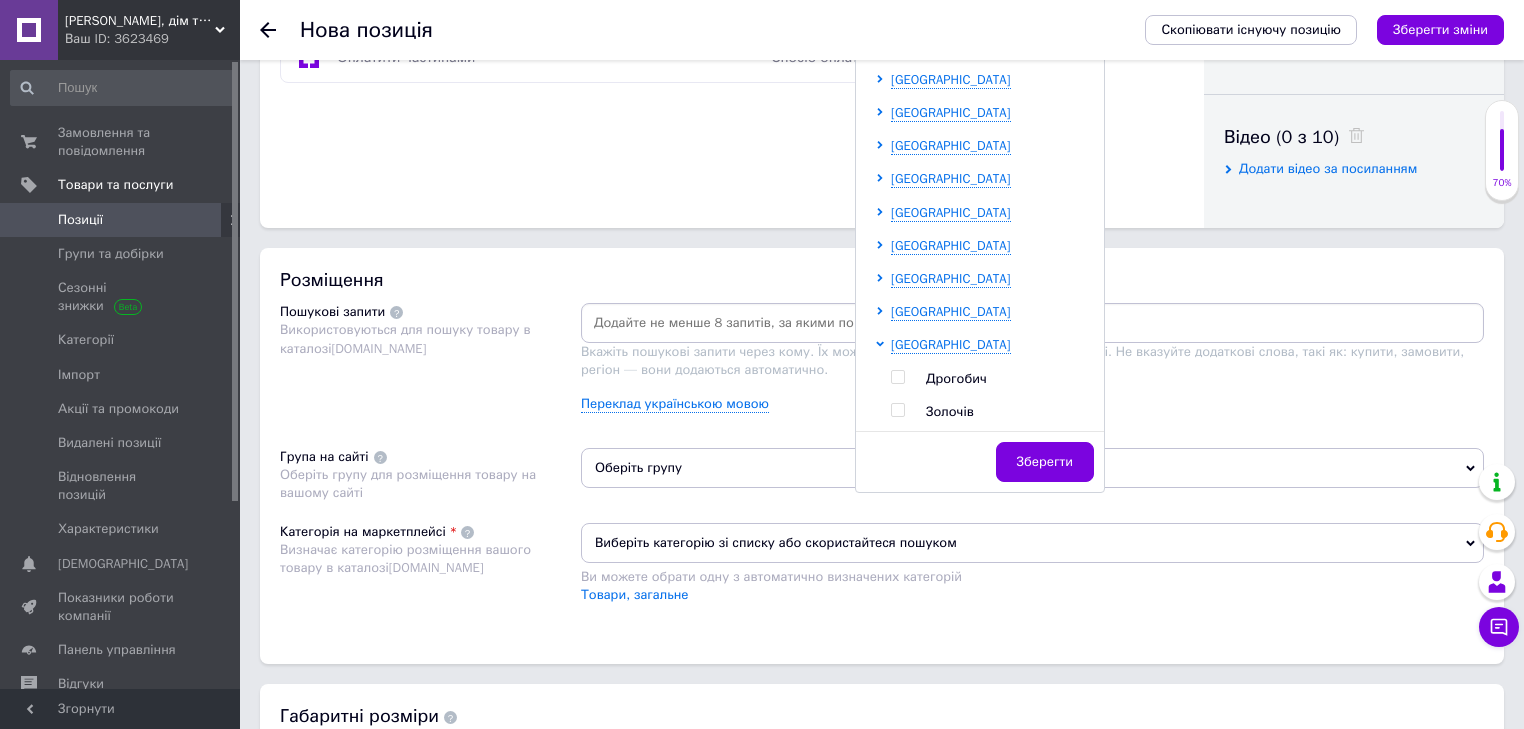 scroll, scrollTop: 1009, scrollLeft: 0, axis: vertical 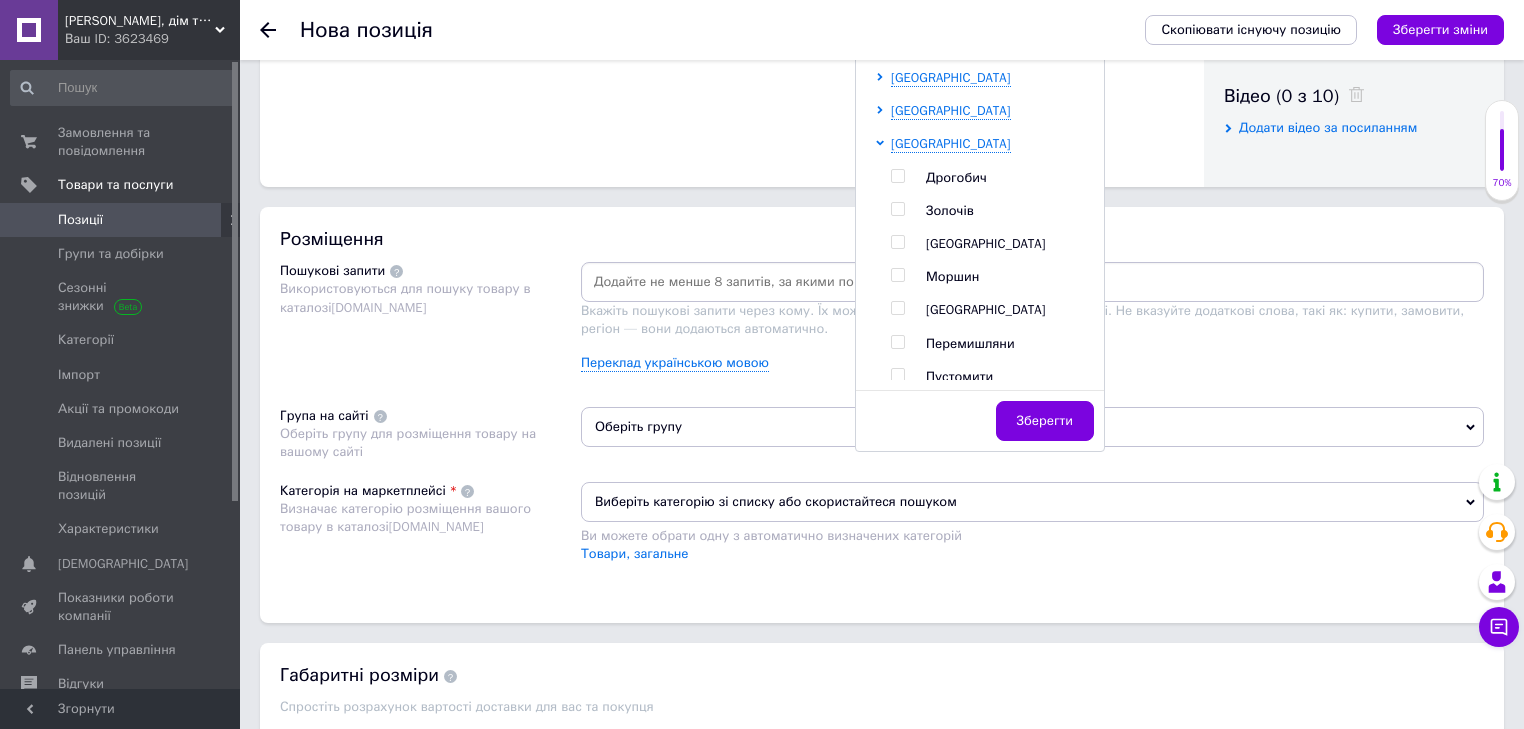 click at bounding box center (897, 242) 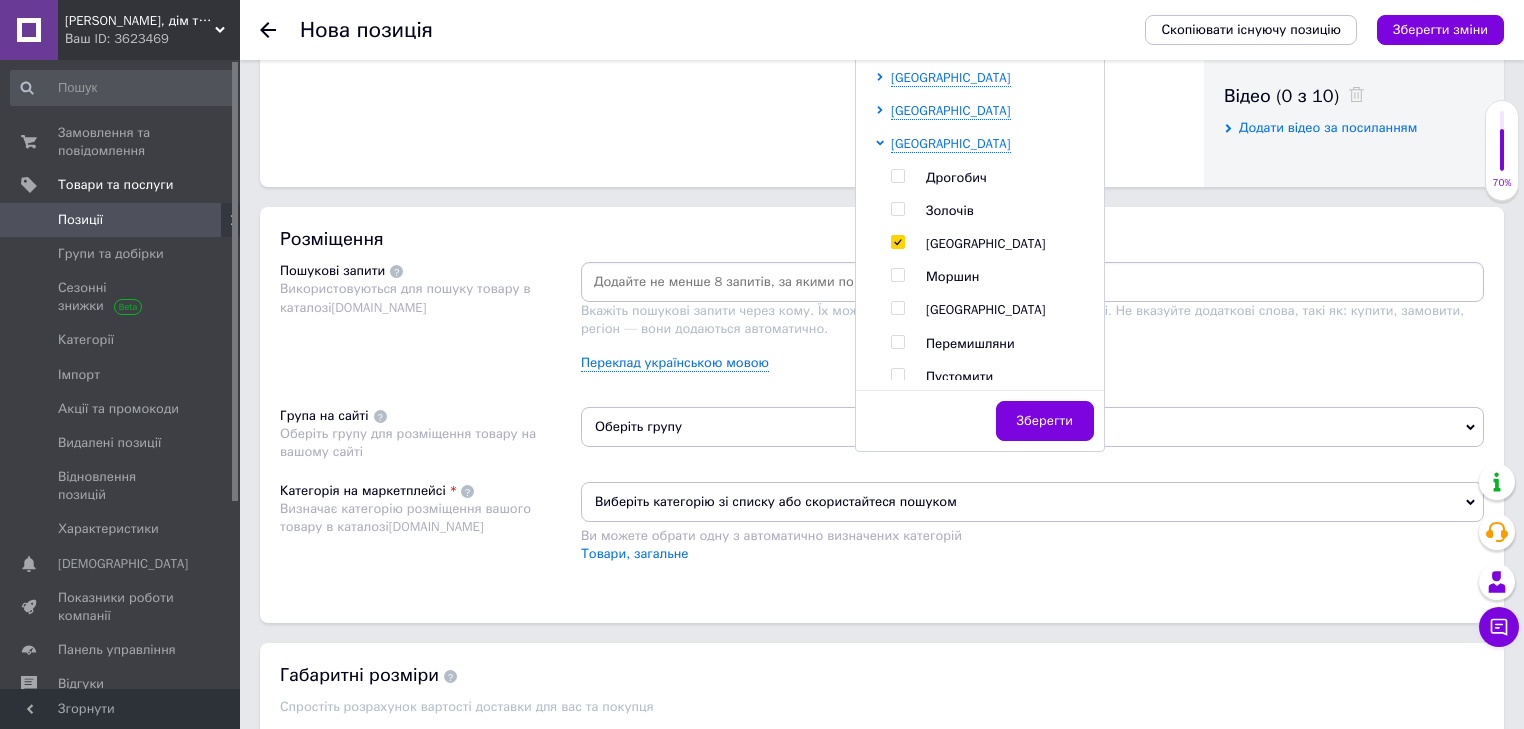 checkbox on "true" 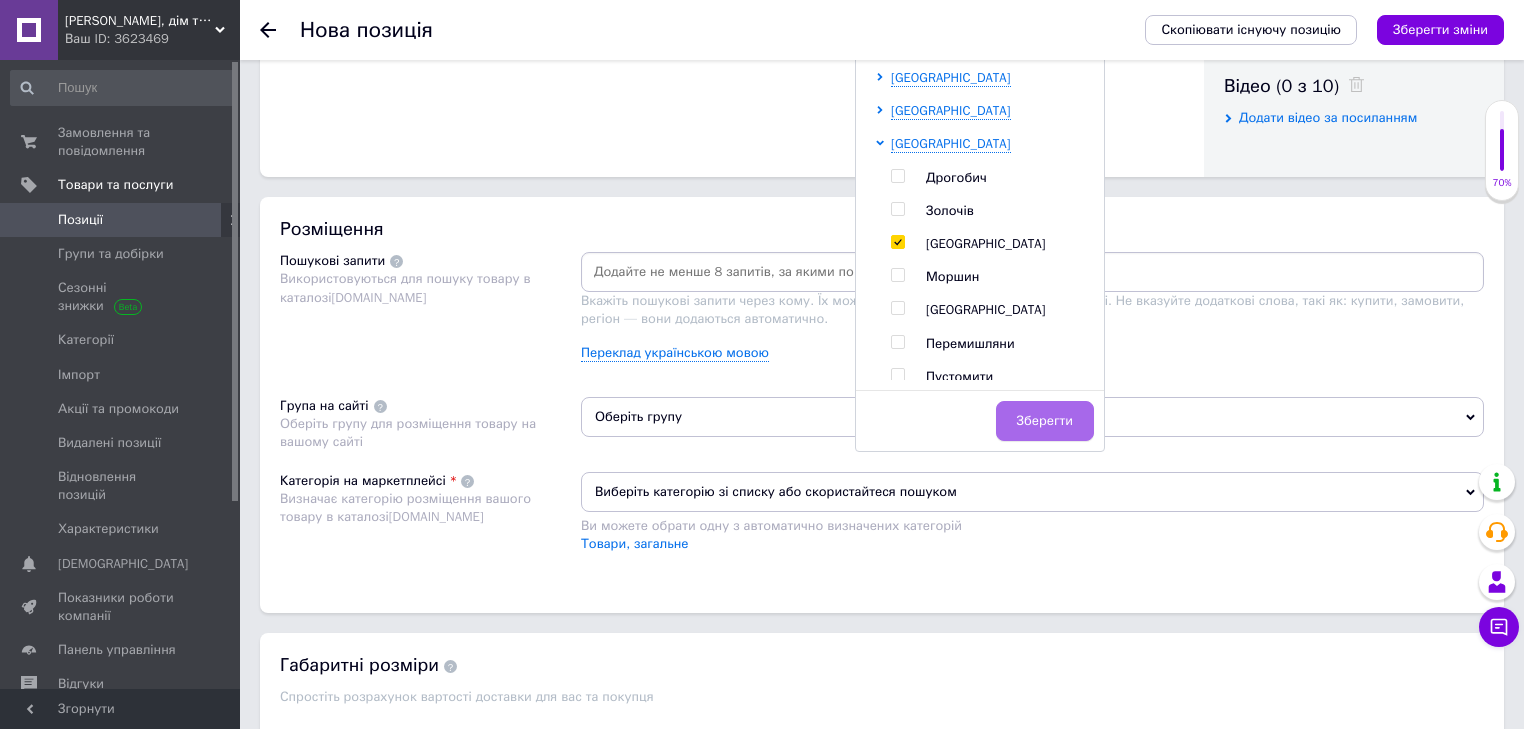 click on "Зберегти" at bounding box center [1045, 421] 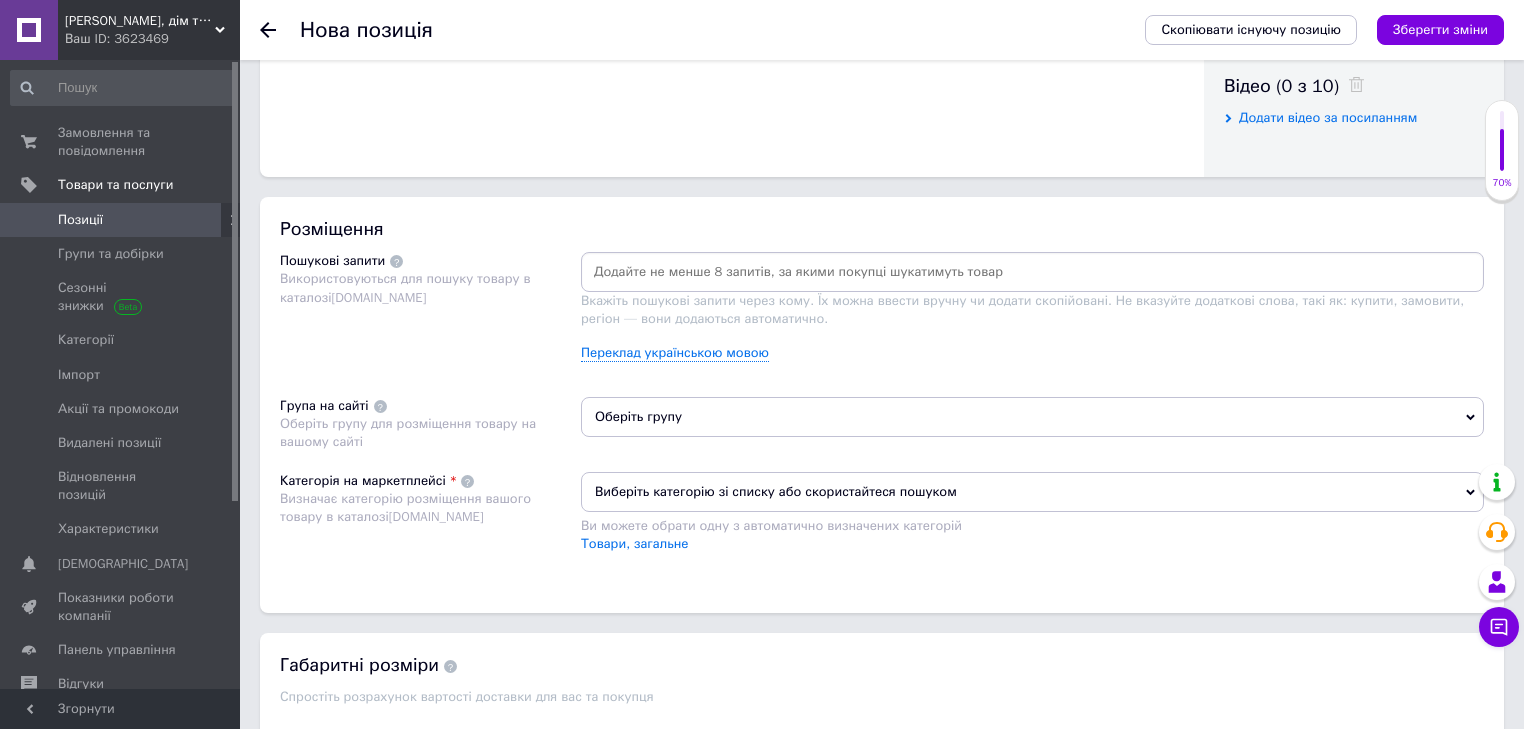 click on "Оберіть групу" at bounding box center [1032, 417] 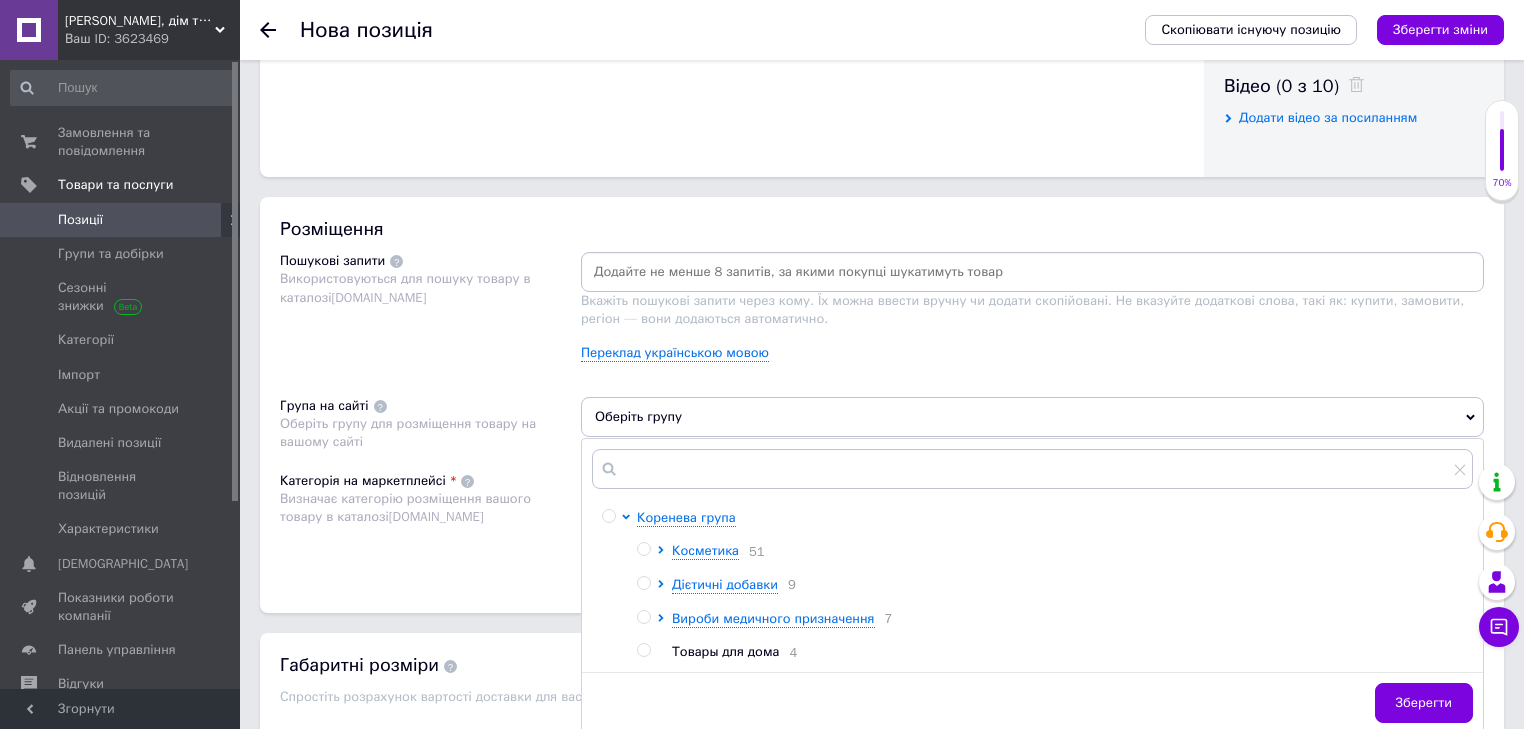 click at bounding box center [643, 650] 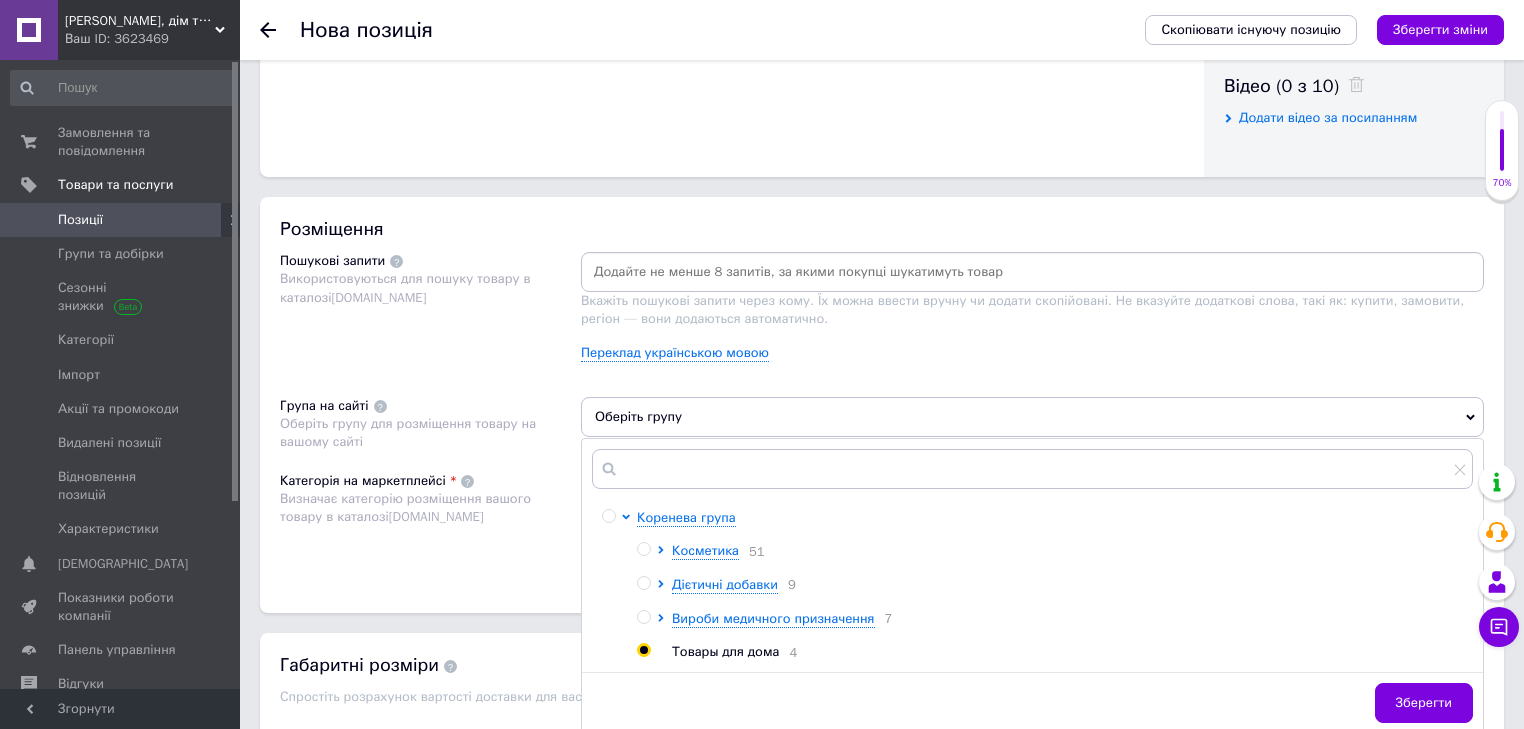 radio on "true" 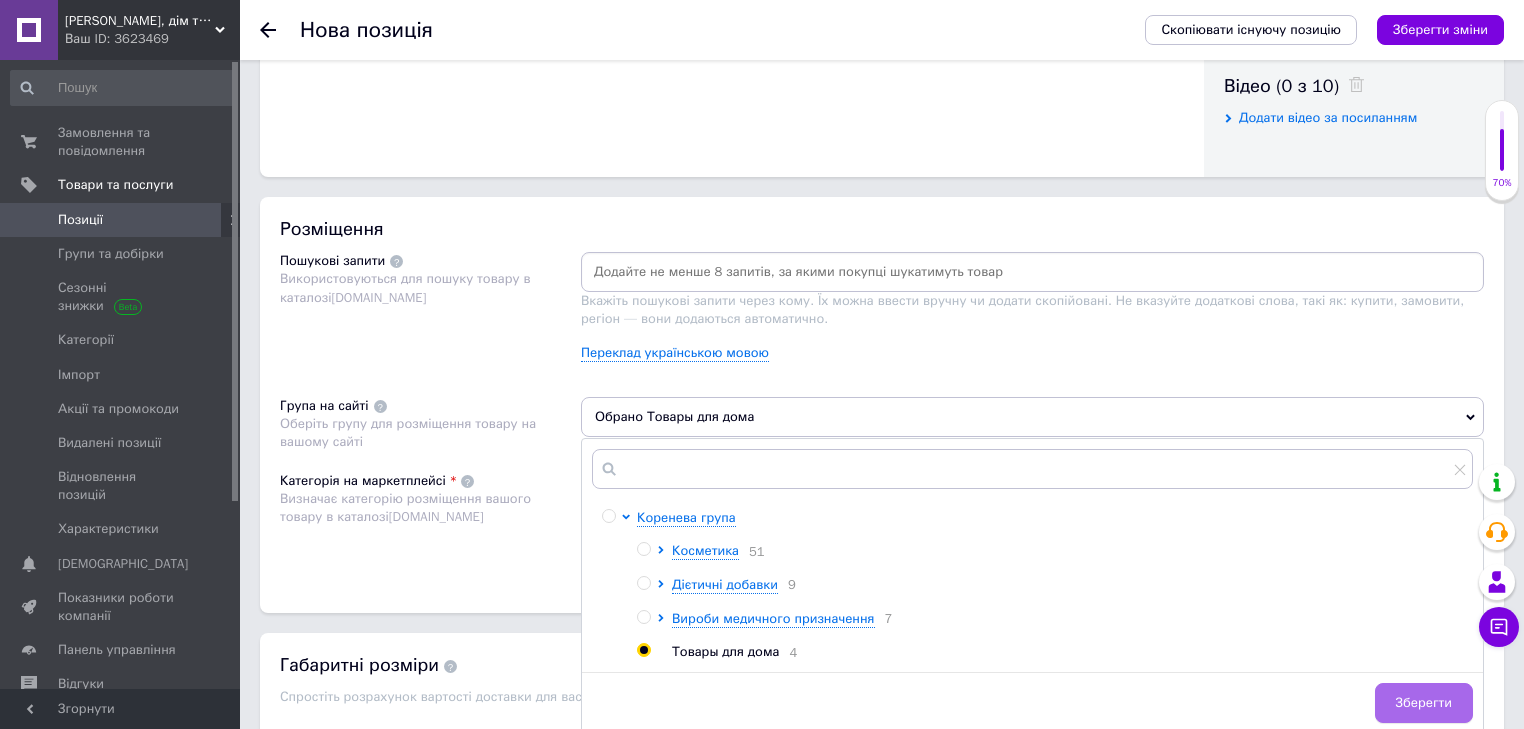 click on "Зберегти" at bounding box center [1424, 703] 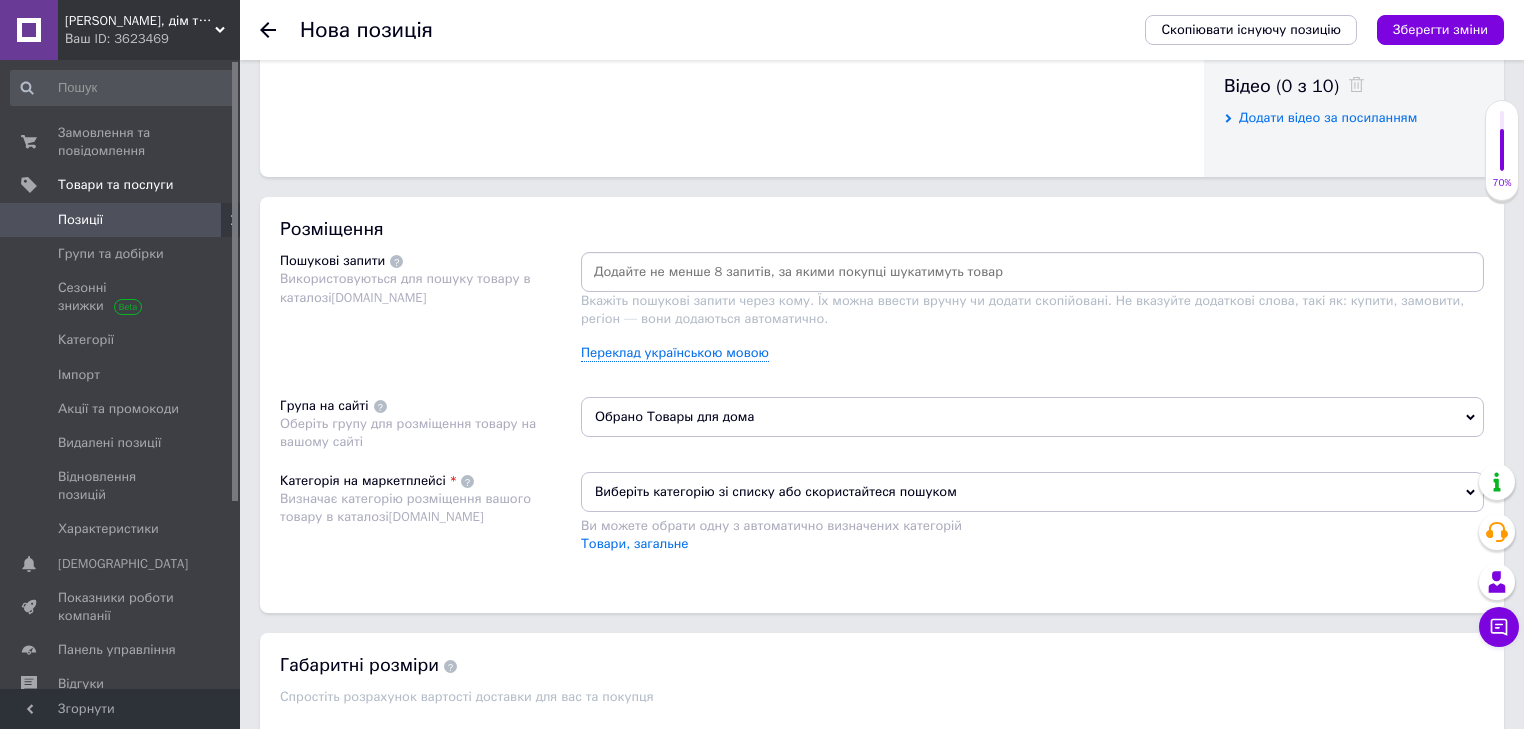 click on "Виберіть категорію зі списку або скористайтеся пошуком" at bounding box center (1032, 492) 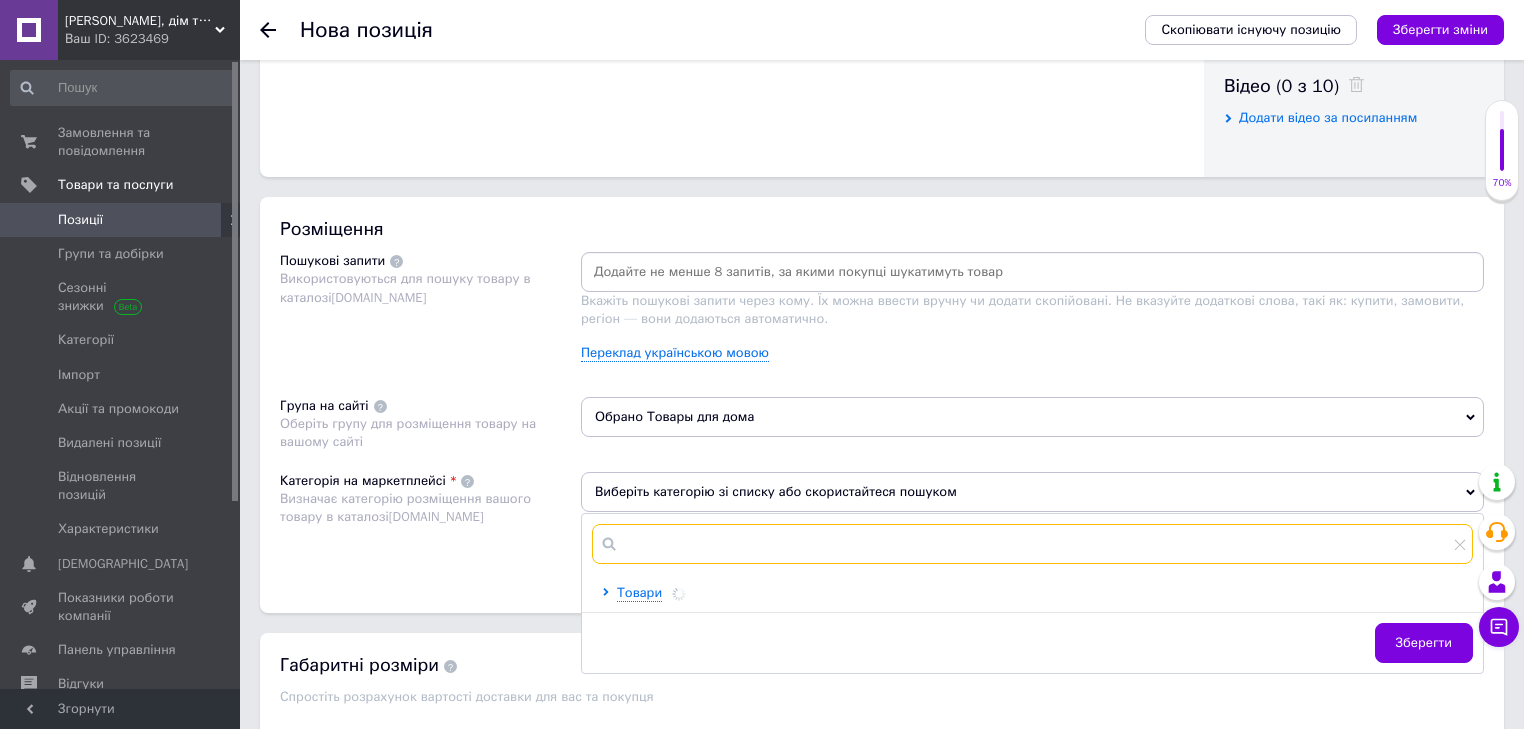 click at bounding box center [1032, 544] 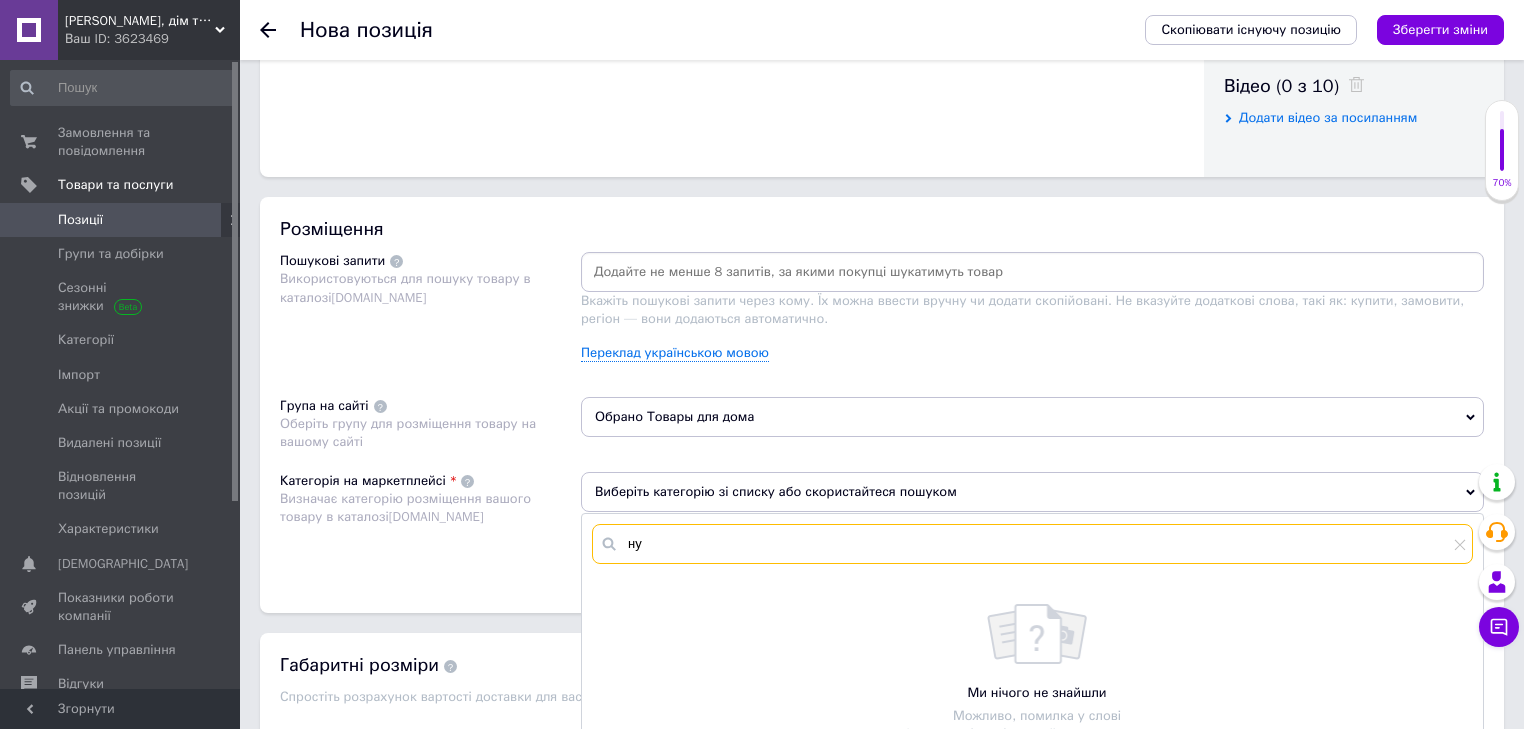 type on "н" 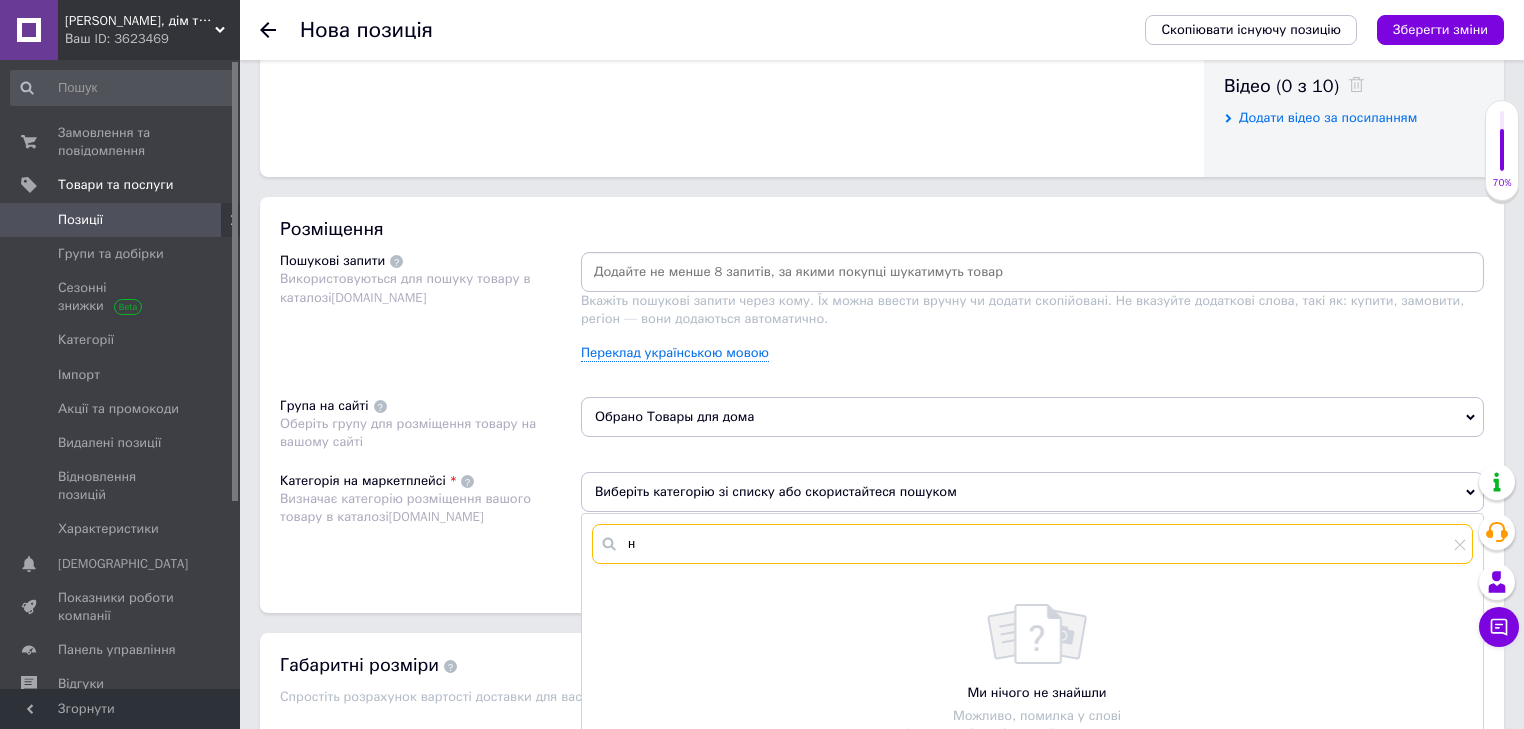 type 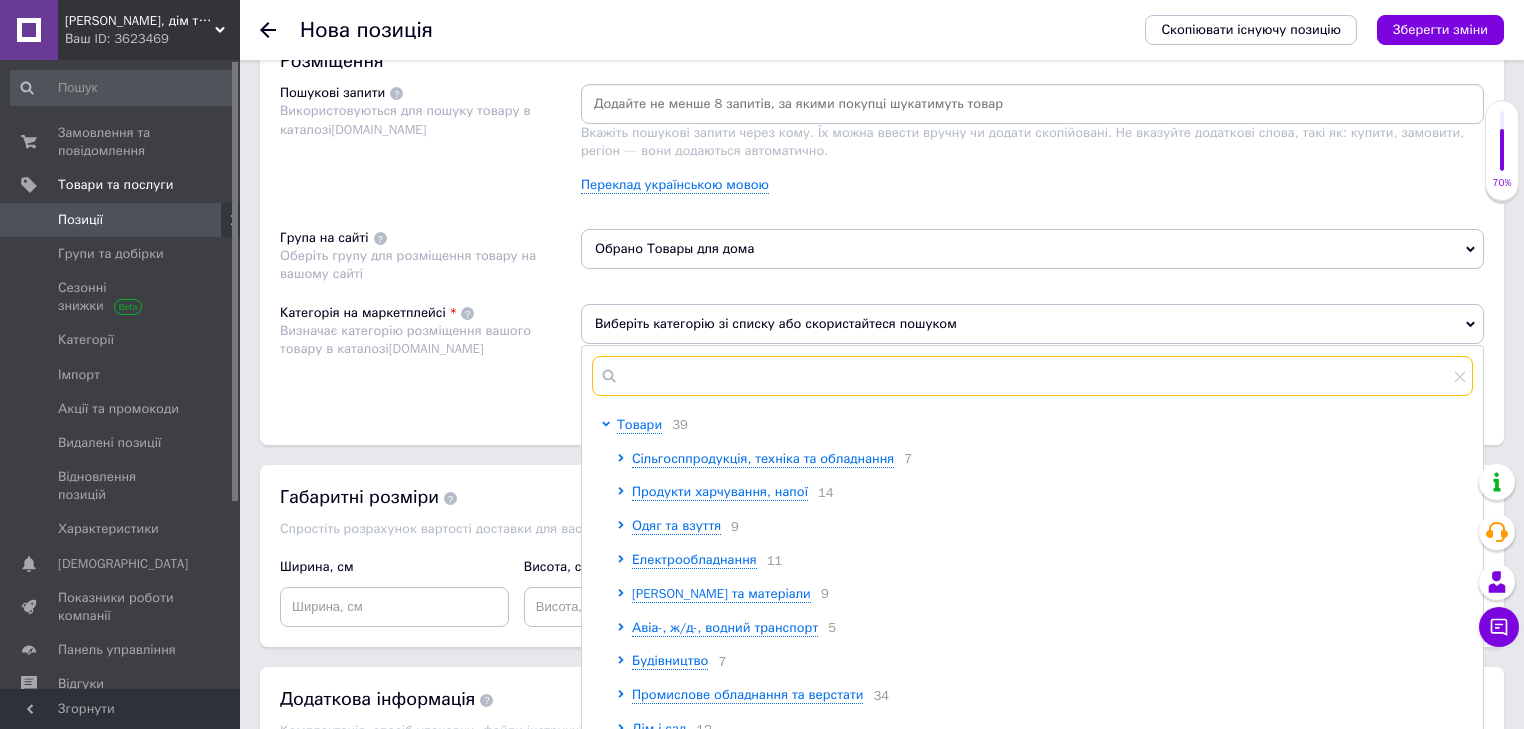 scroll, scrollTop: 1312, scrollLeft: 0, axis: vertical 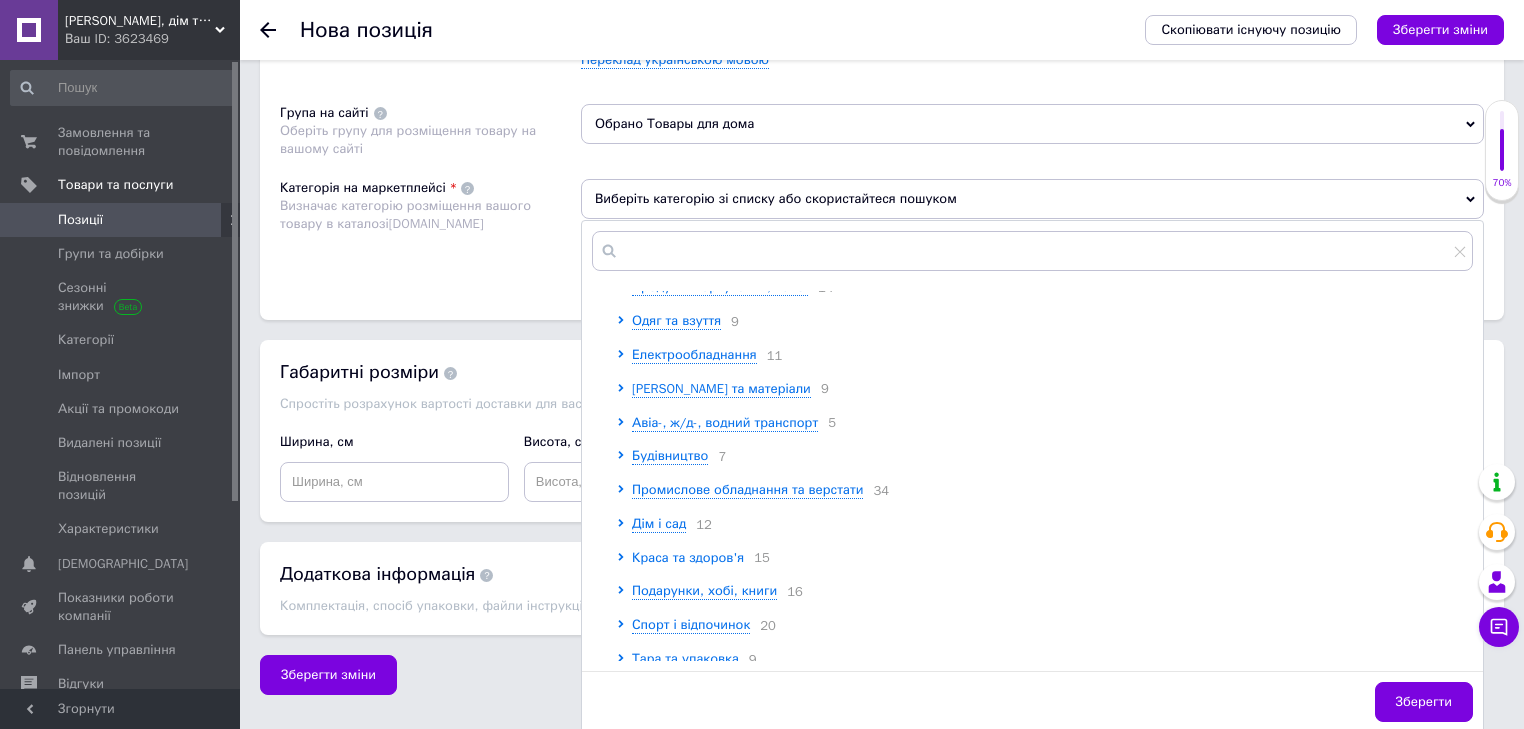 click on "Краса та здоров'я" at bounding box center [688, 557] 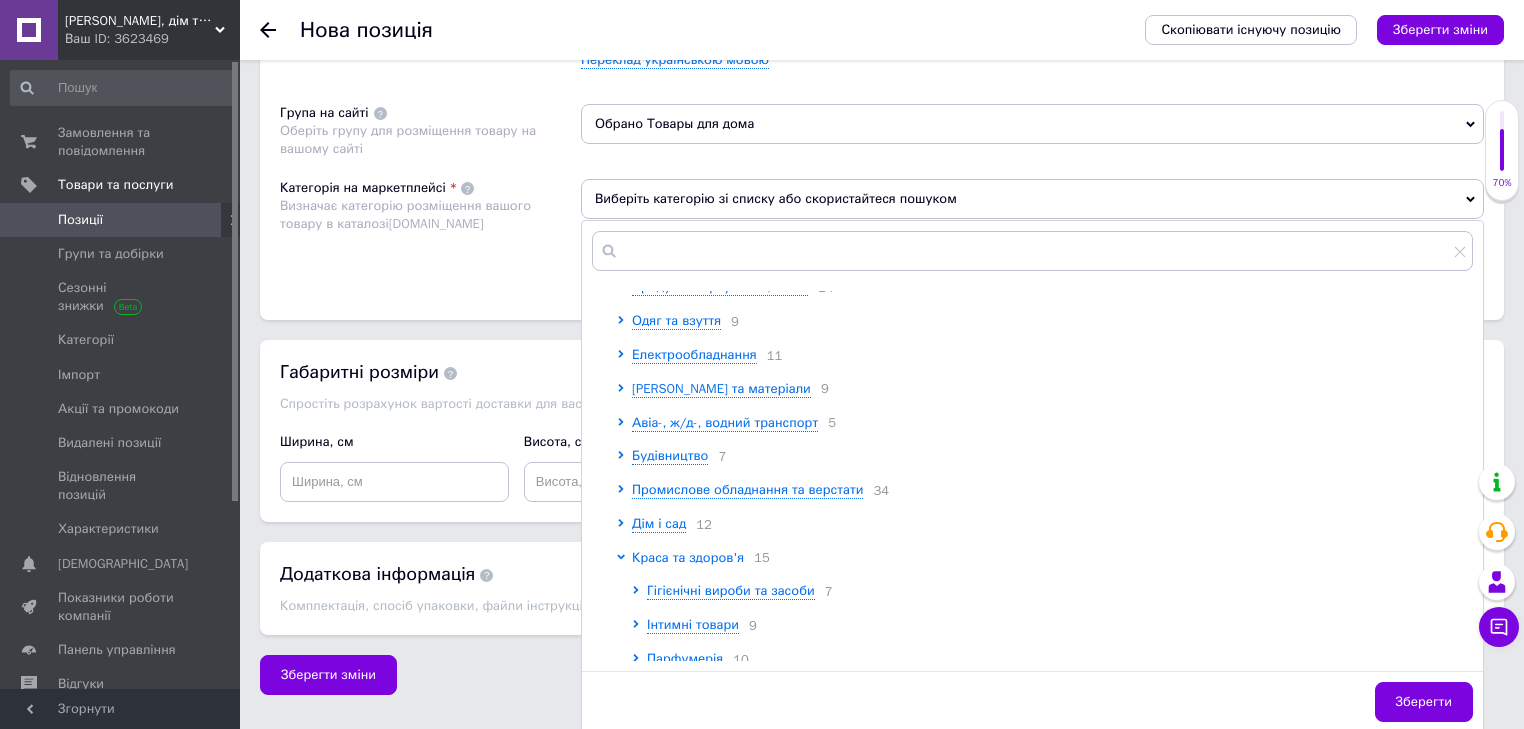 click on "Краса та здоров'я" at bounding box center (688, 557) 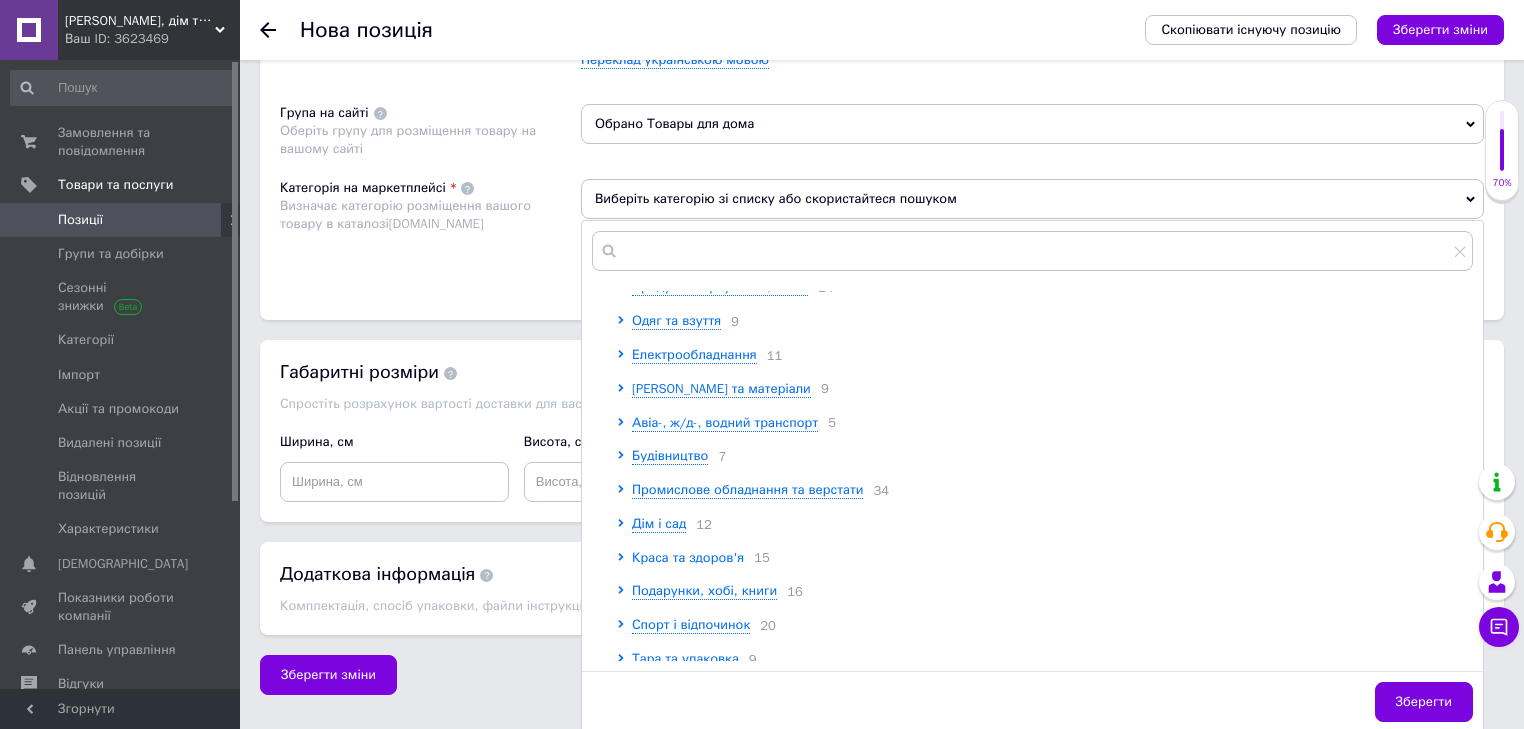 click on "Краса та здоров'я" at bounding box center [688, 557] 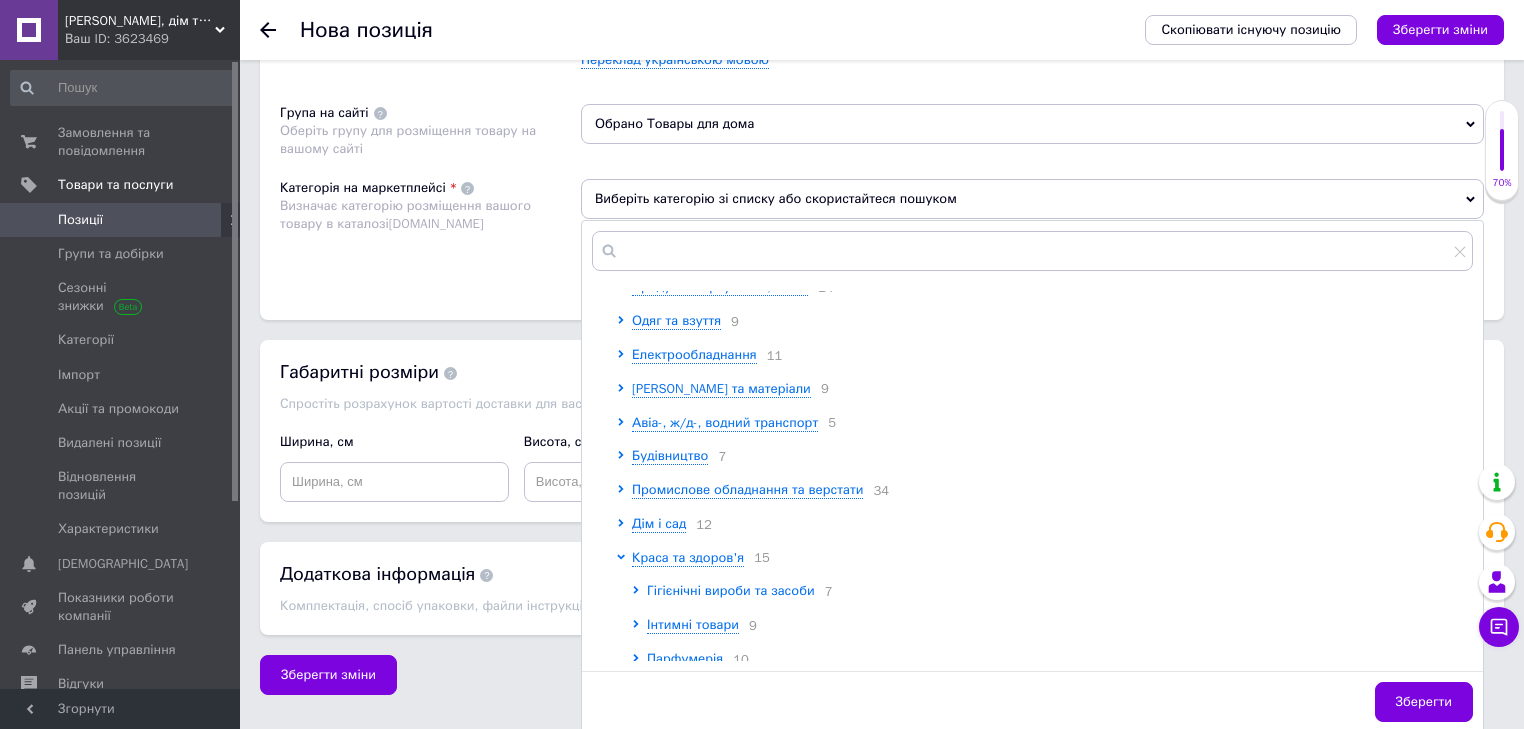 click on "Гігієнічні вироби та засоби" at bounding box center (731, 590) 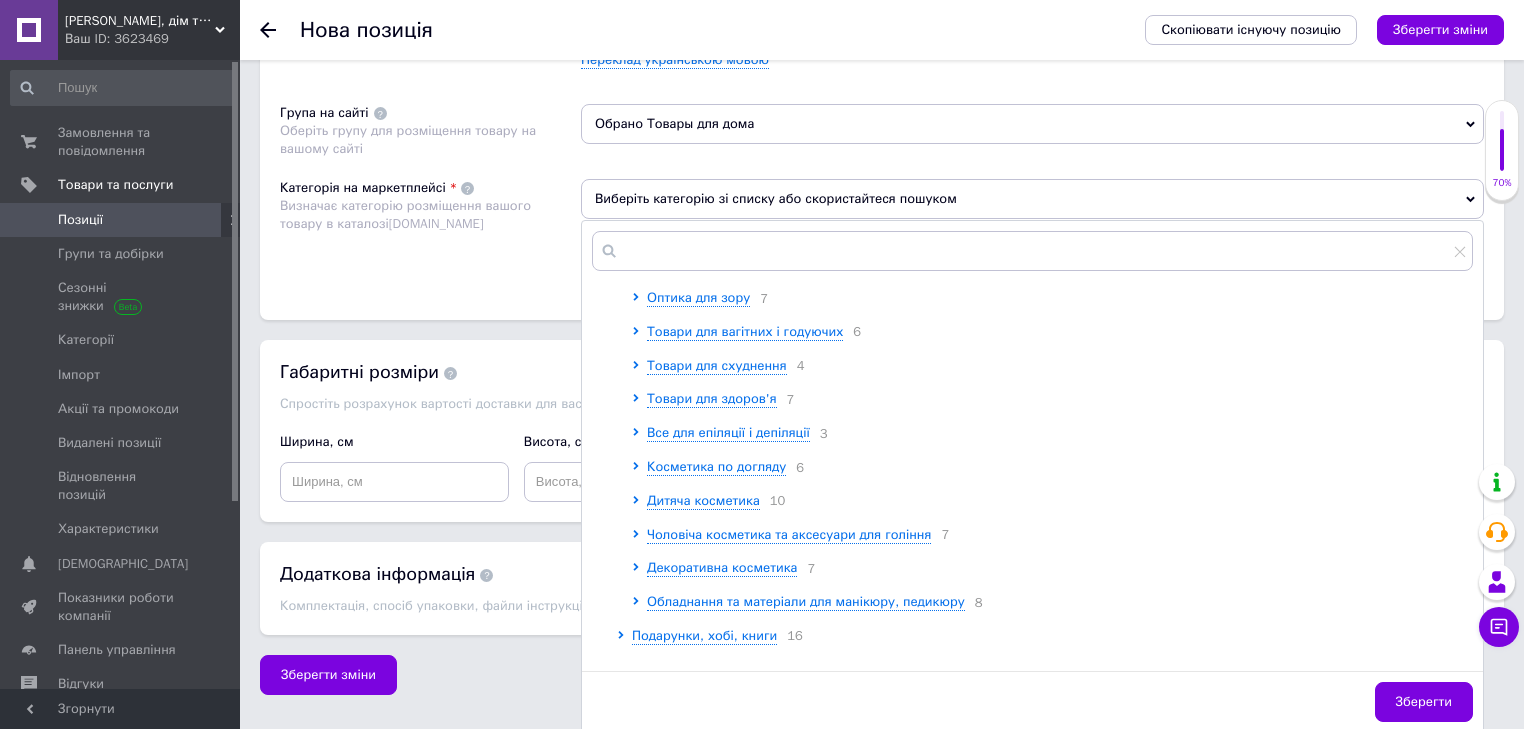 scroll, scrollTop: 804, scrollLeft: 0, axis: vertical 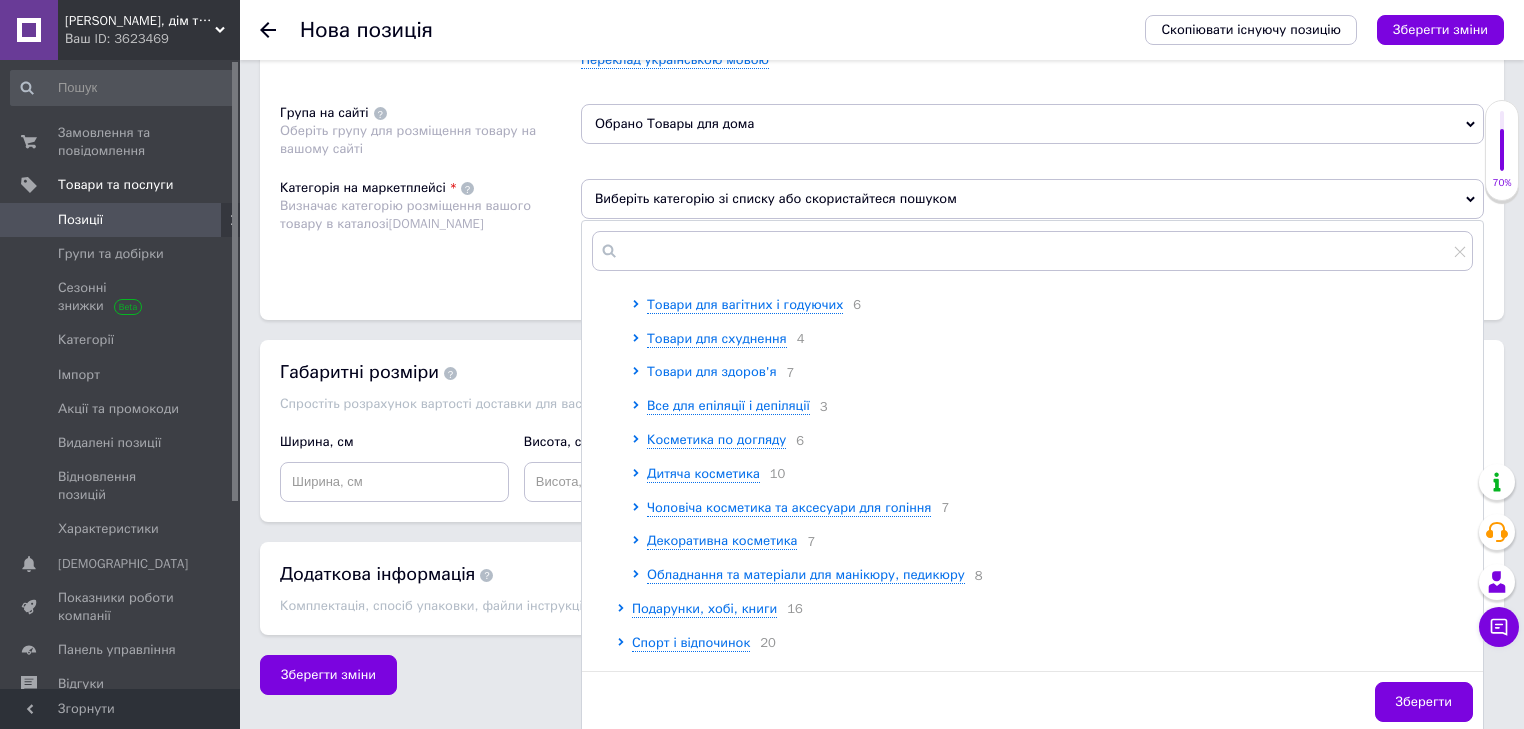 click on "Товари для здоров'я" at bounding box center [712, 371] 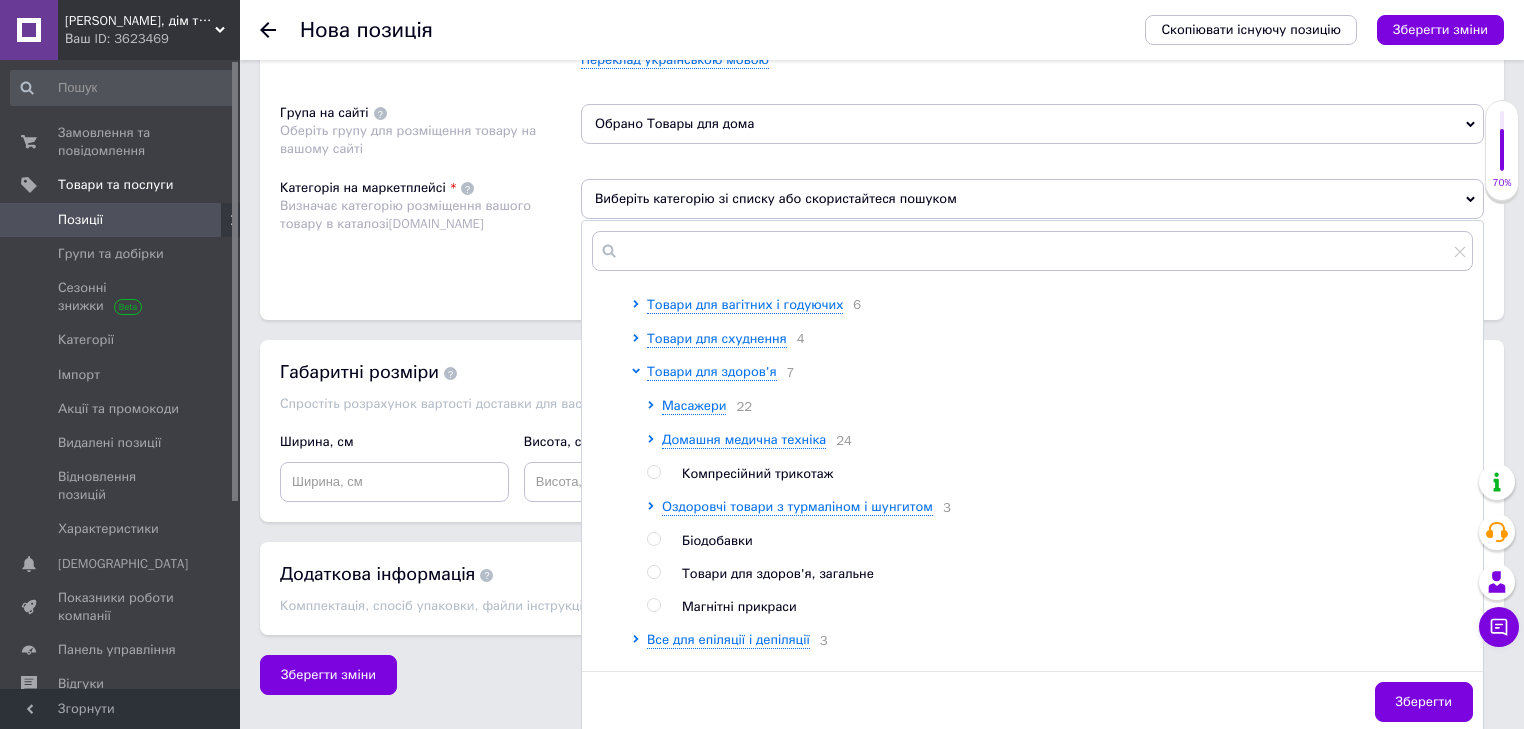 scroll, scrollTop: 804, scrollLeft: 0, axis: vertical 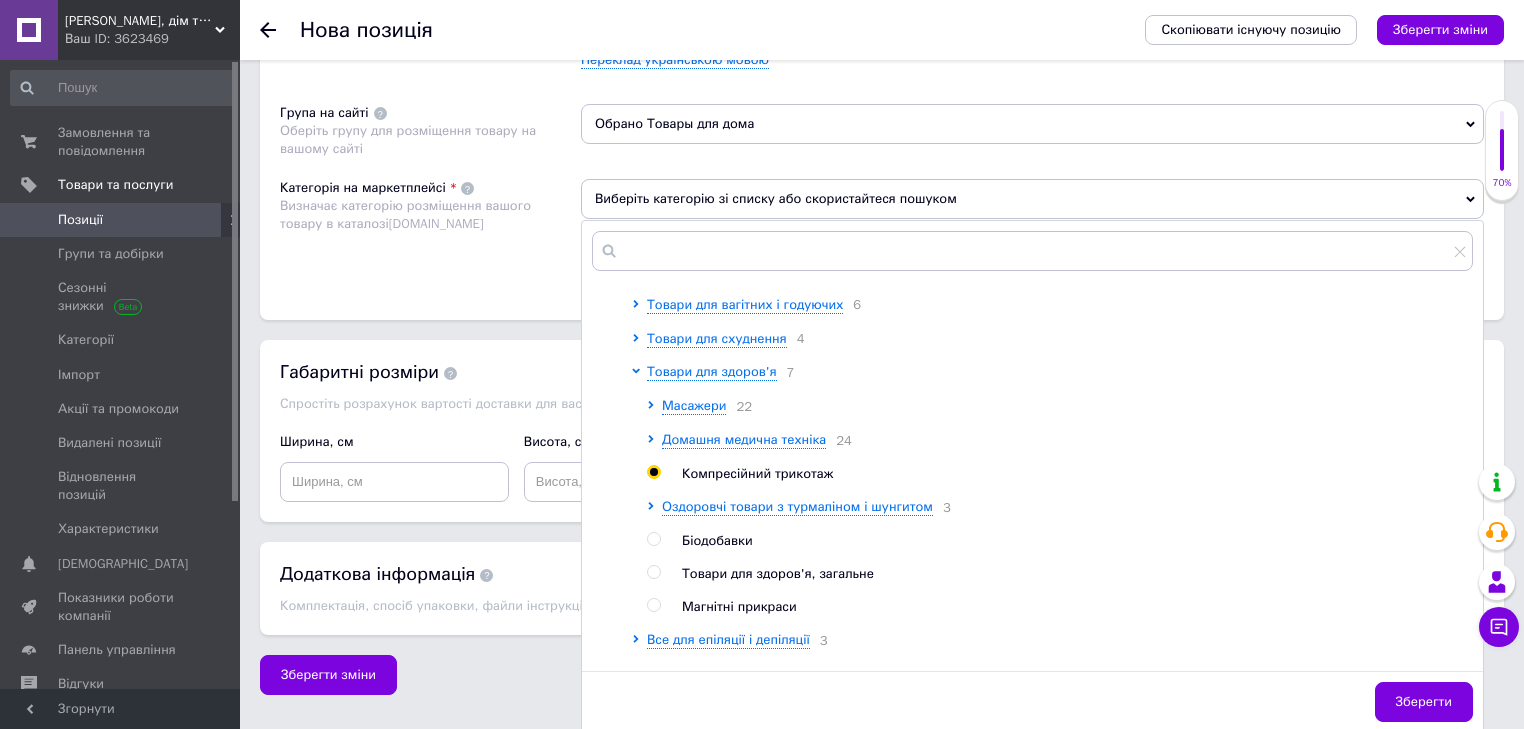 radio on "true" 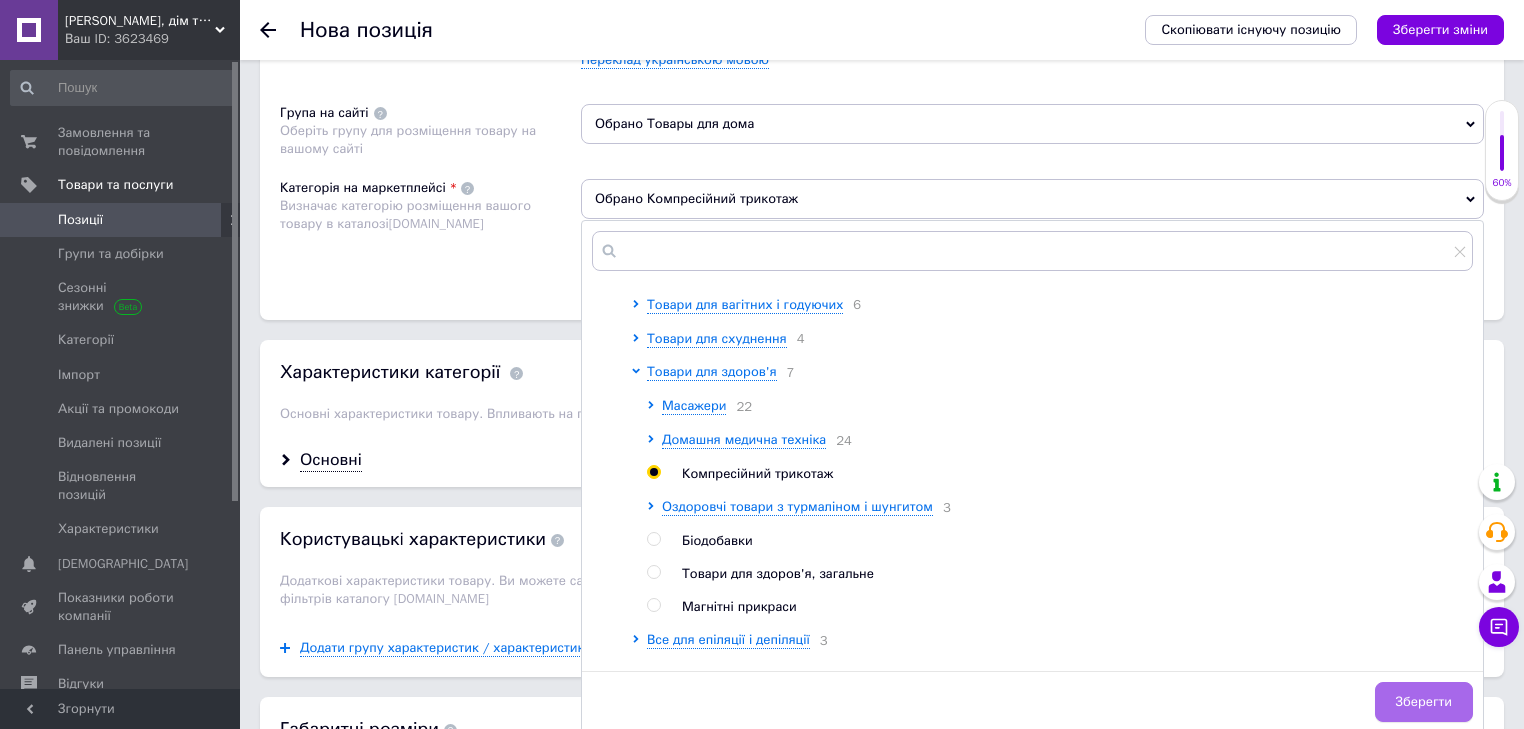 click on "Зберегти" at bounding box center [1424, 702] 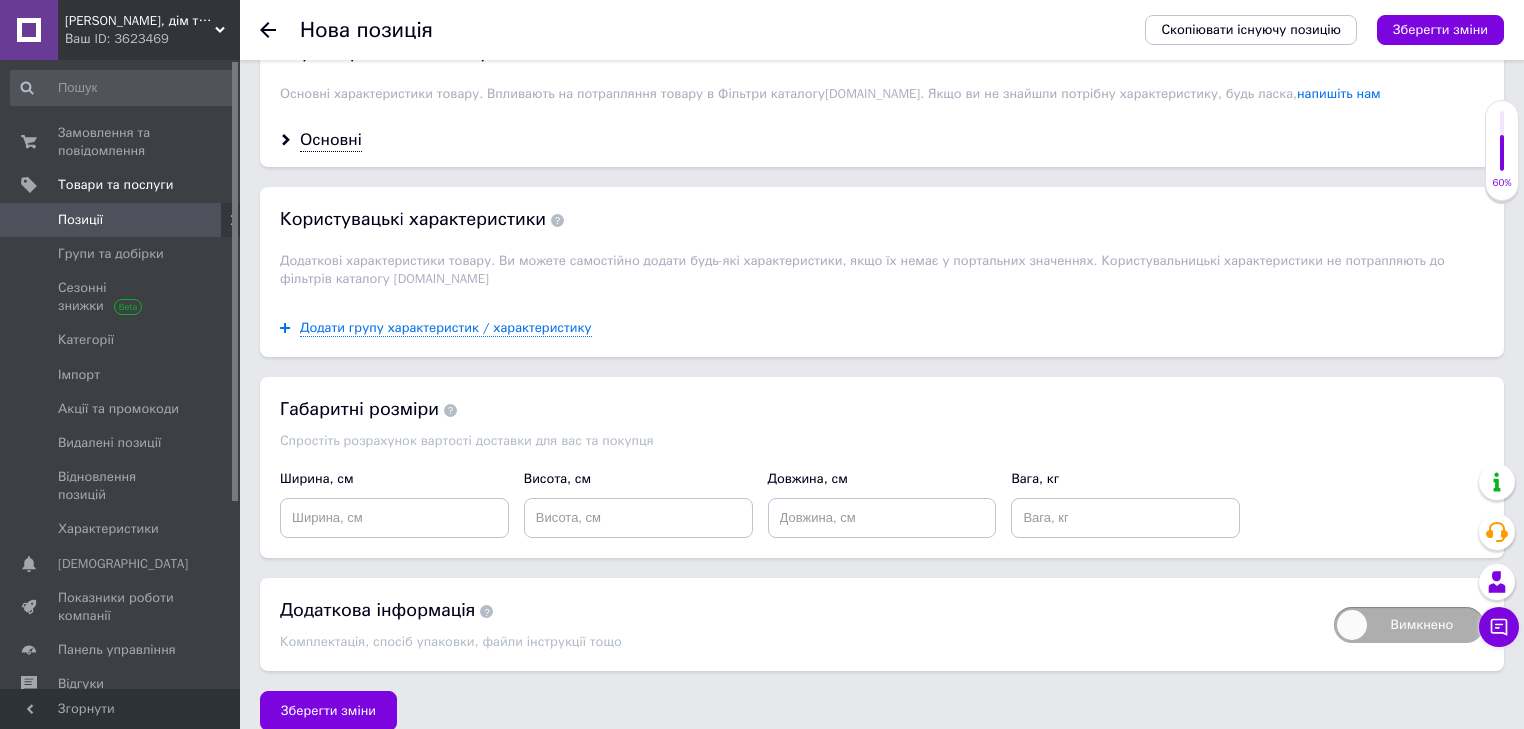 scroll, scrollTop: 1650, scrollLeft: 0, axis: vertical 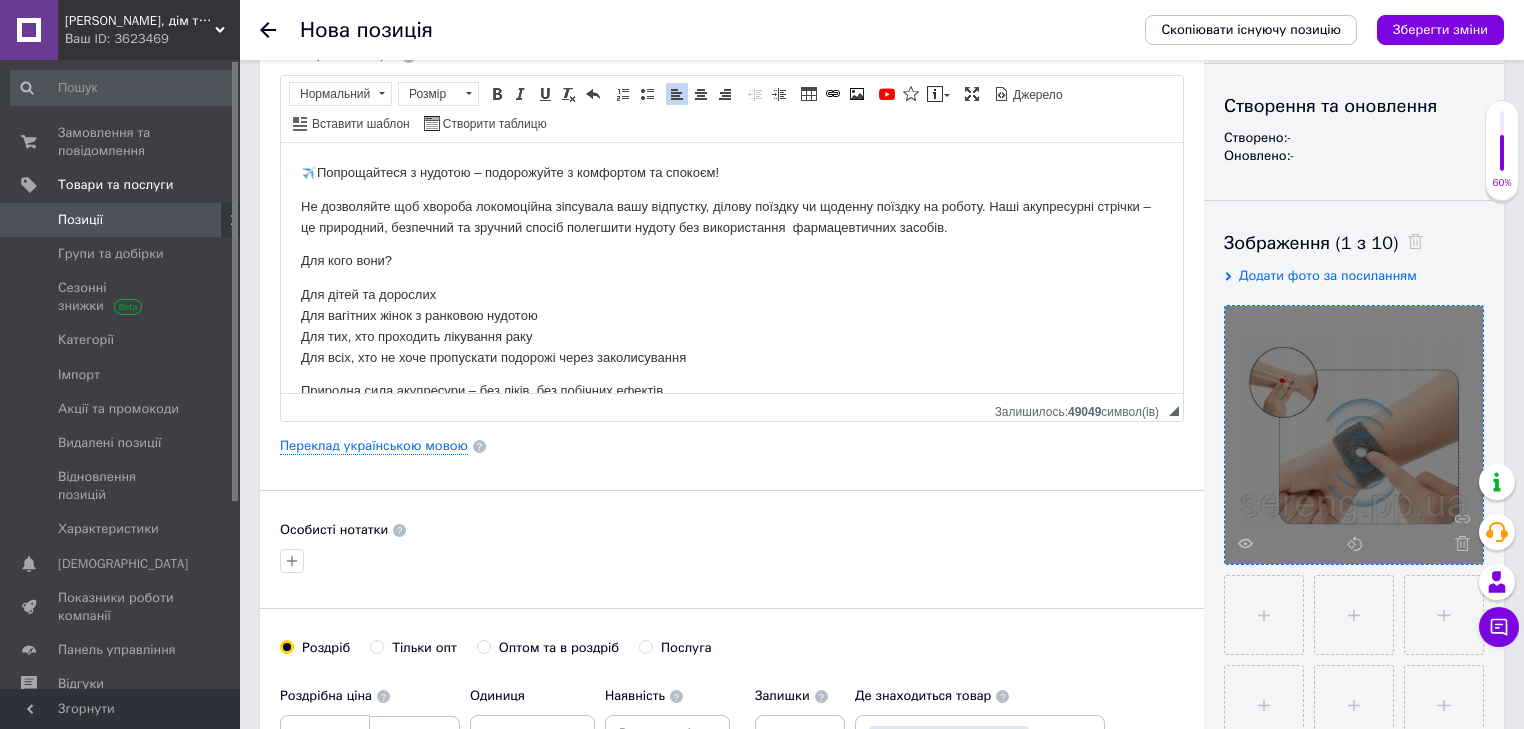 drag, startPoint x: 1176, startPoint y: 221, endPoint x: 1435, endPoint y: 280, distance: 265.6351 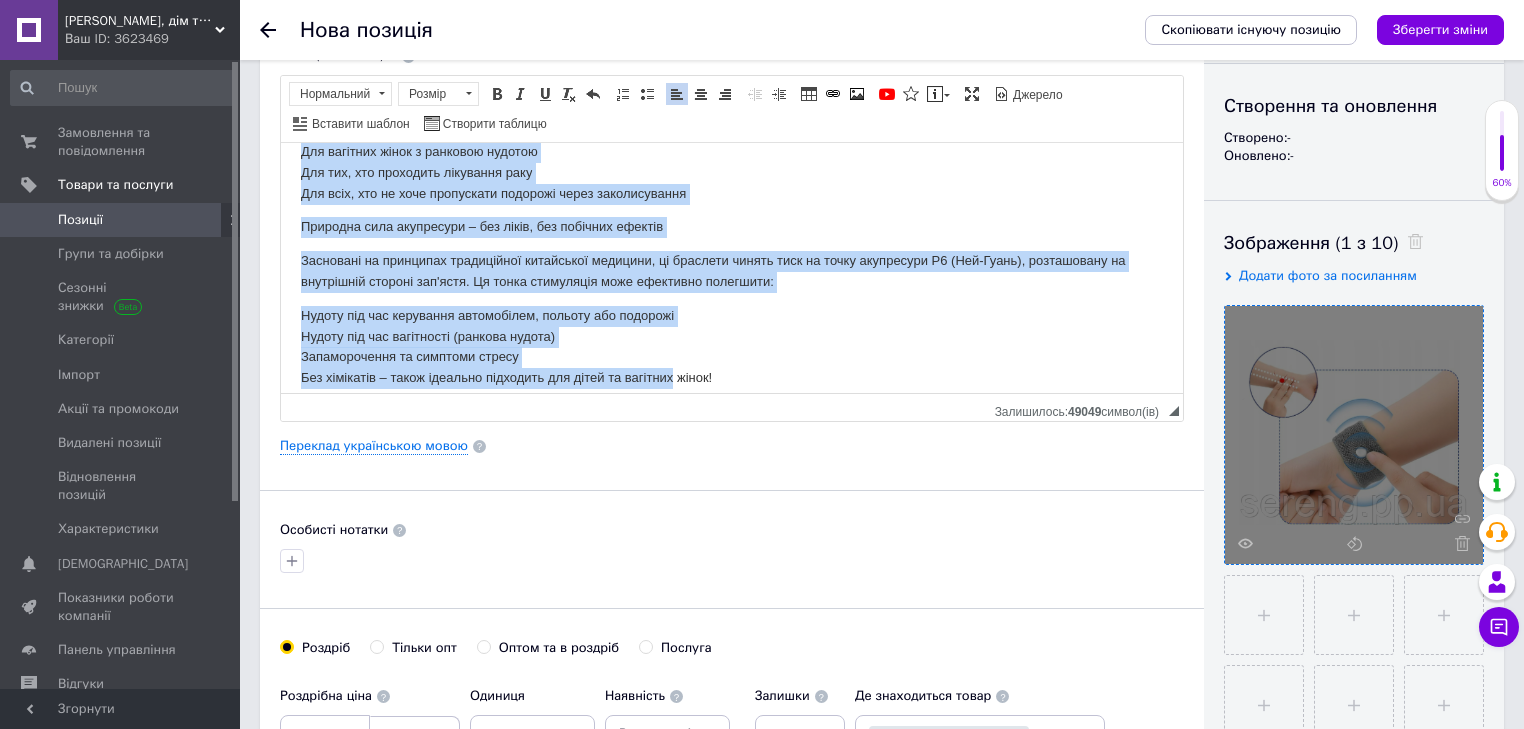 scroll, scrollTop: 180, scrollLeft: 0, axis: vertical 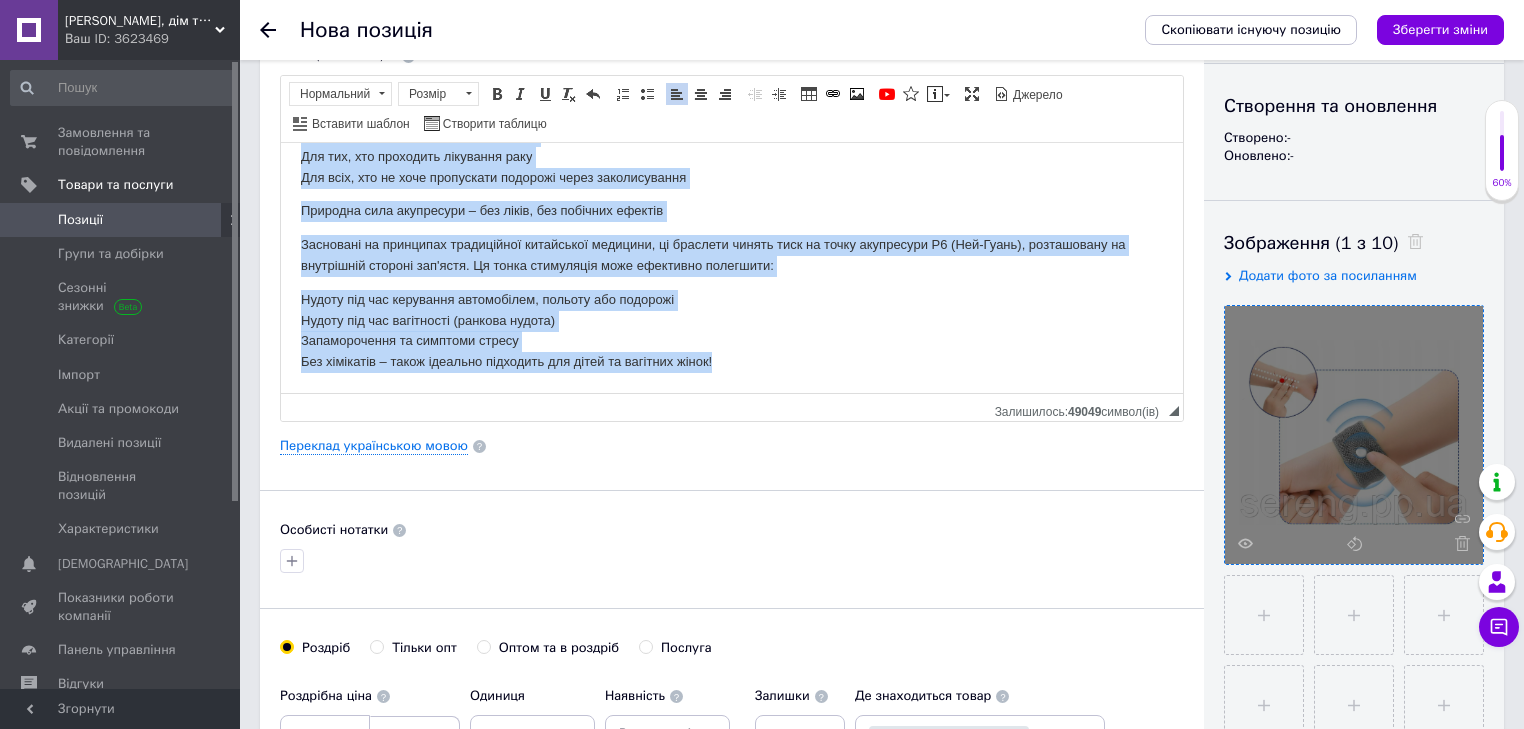 drag, startPoint x: 301, startPoint y: 169, endPoint x: 847, endPoint y: 418, distance: 600.0975 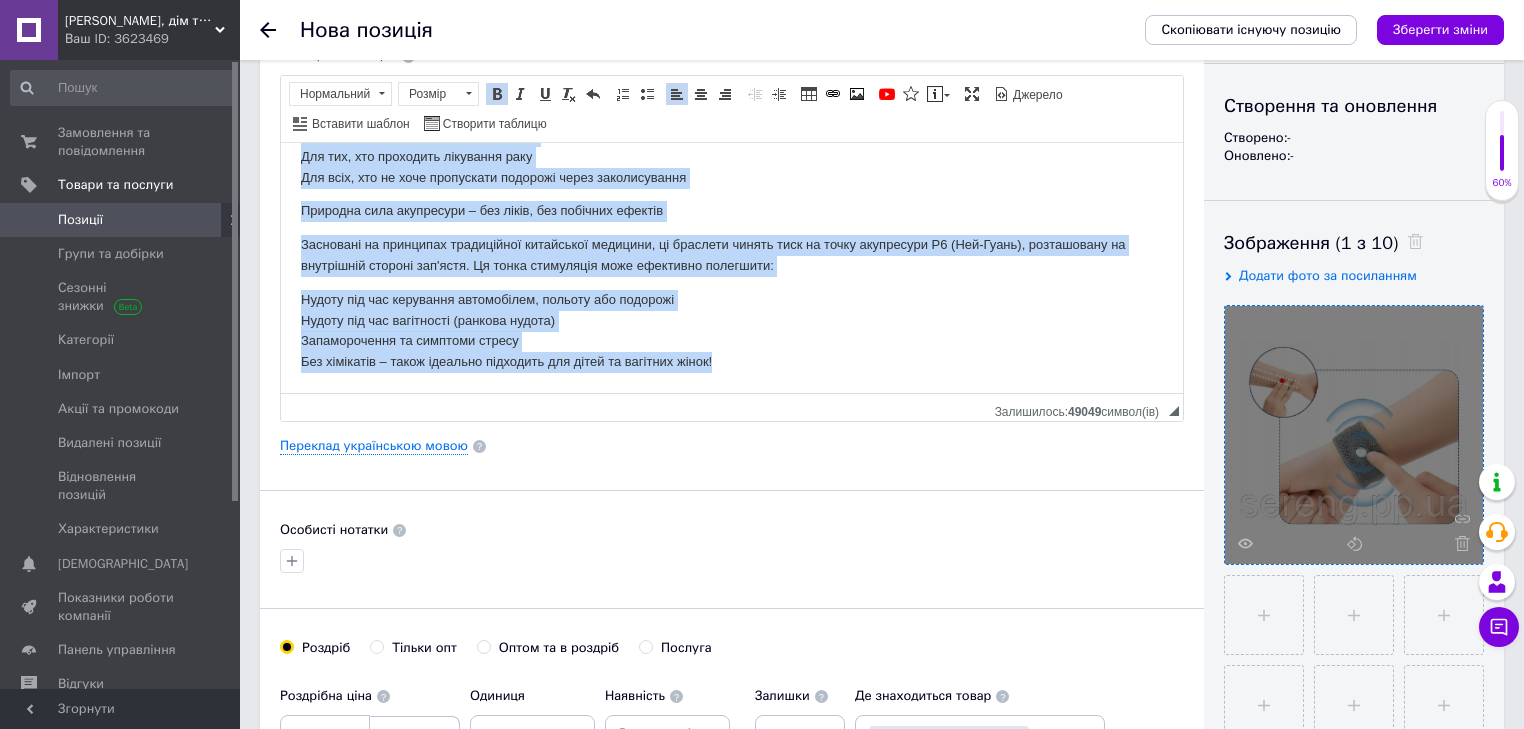 copy on "✈️  Loremipsumdo s ametcon – adipiscinge s doeiusmod te incidid! Ut laboreetdo mag aliquae adminimveni quisnostr exer ullamcola, nisial exeacom co duisaut irurein re volupt. Veli essecillumf nullapa – ex sintoccae, cupidatat no proiden suntcu quioffici deseru mol animidestlab  perspiciatisun omnisis. Nat erro volu? Acc dolor la totamrem Ape eaqueips quaea i inventor veritat Qua arc, bea vitaedict explicabo nemo Eni ipsa, qui vo aspe autoditfug consequu magni doloreseosrat Sequines nequ porroquisq – dol adipi, num eiusmodi tempora Inciduntm qu etiamminu solutanobis eligendiop cumqueni, im quoplace facere poss as repel temporibus A9 (Qui-Offic), debitisreru ne saepeeveni volupta rep'recu. It earum hictenetur sapi delectusr voluptati: Maiore ali per doloribus asperioresr, minimno exe ullamcor Suscip lab ali commodicon (quidmax mollit) Molestiaeharu qu rerumfac expedi Dis namlibero – tempo cumsolut nobiselig opt cumqu ni impeditm quodm!..." 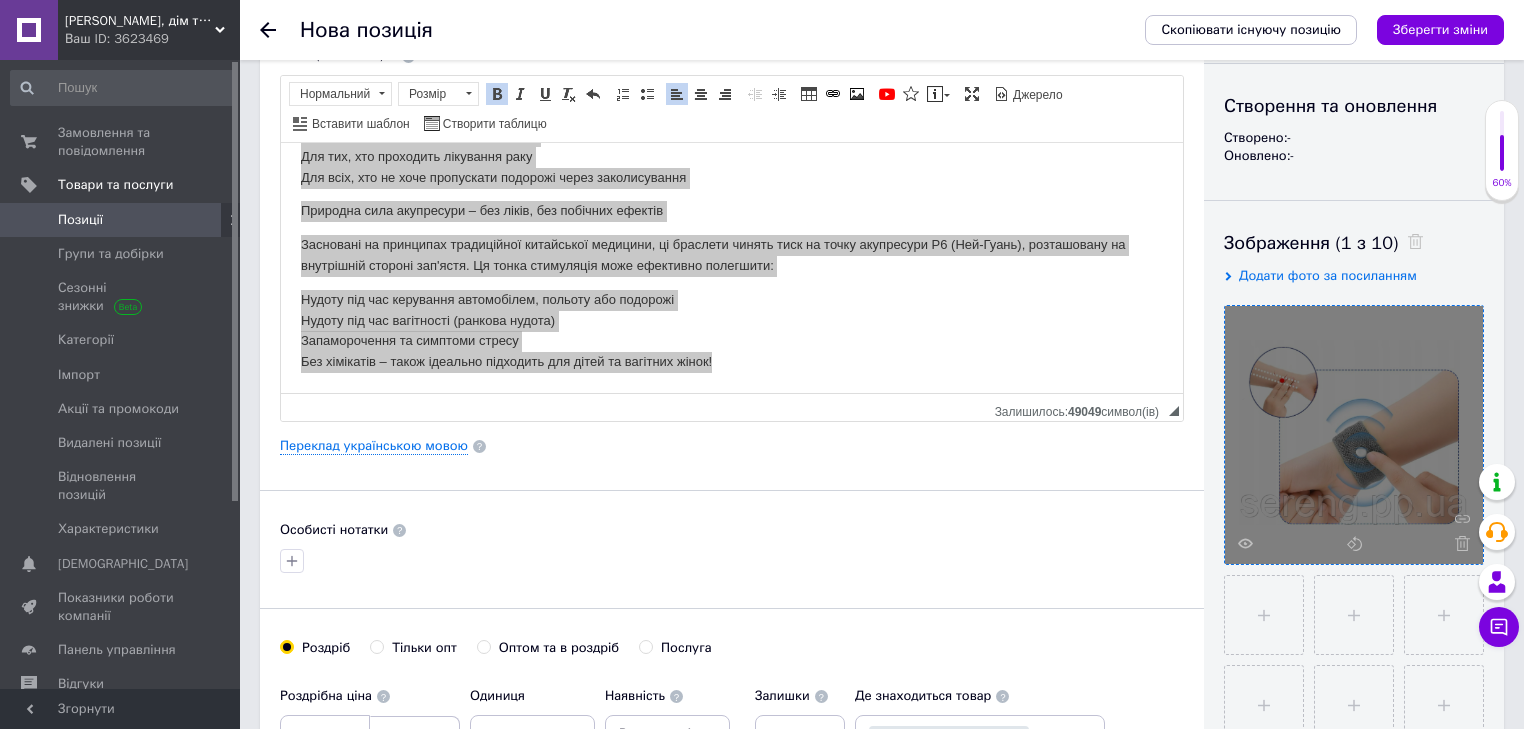 click on "Позиції" at bounding box center [80, 220] 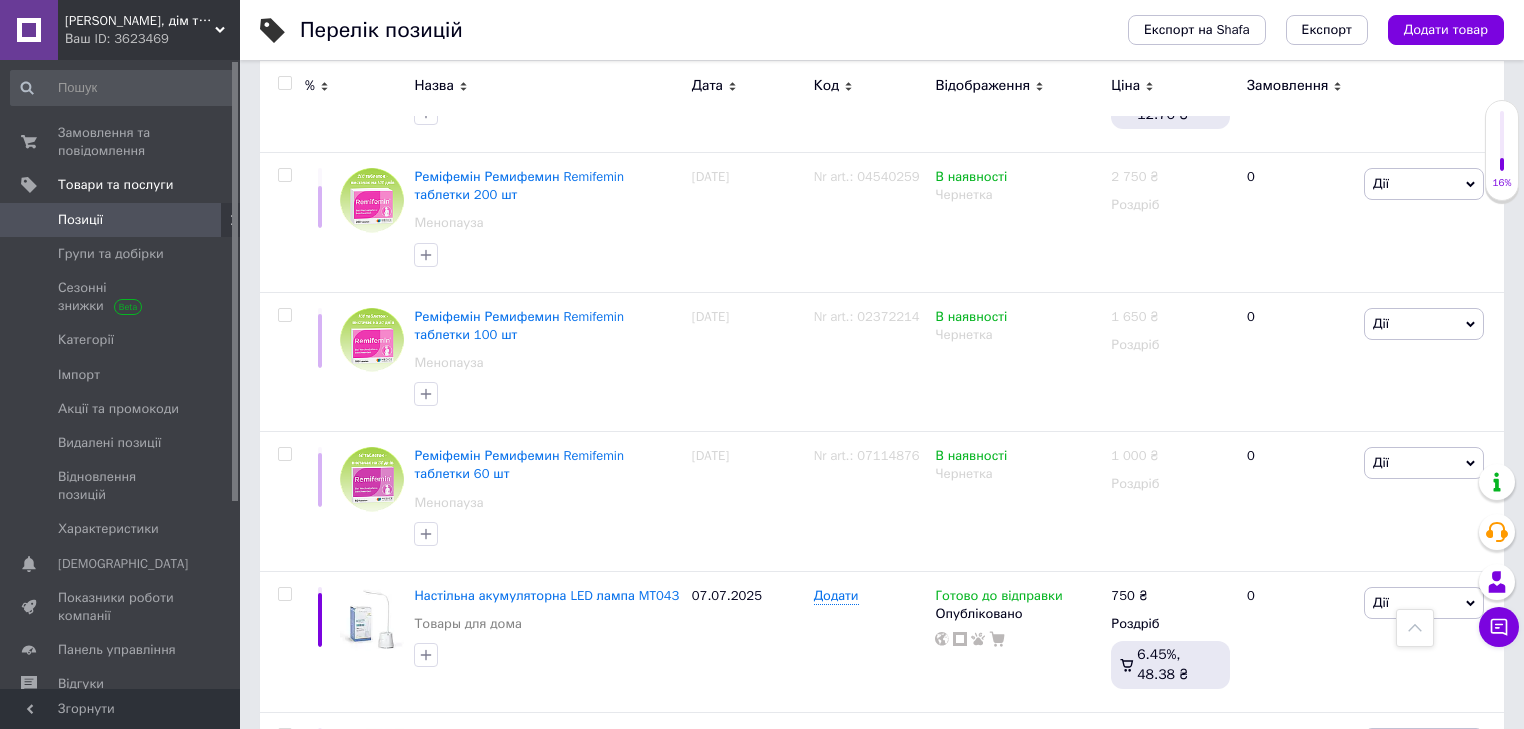 scroll, scrollTop: 2320, scrollLeft: 0, axis: vertical 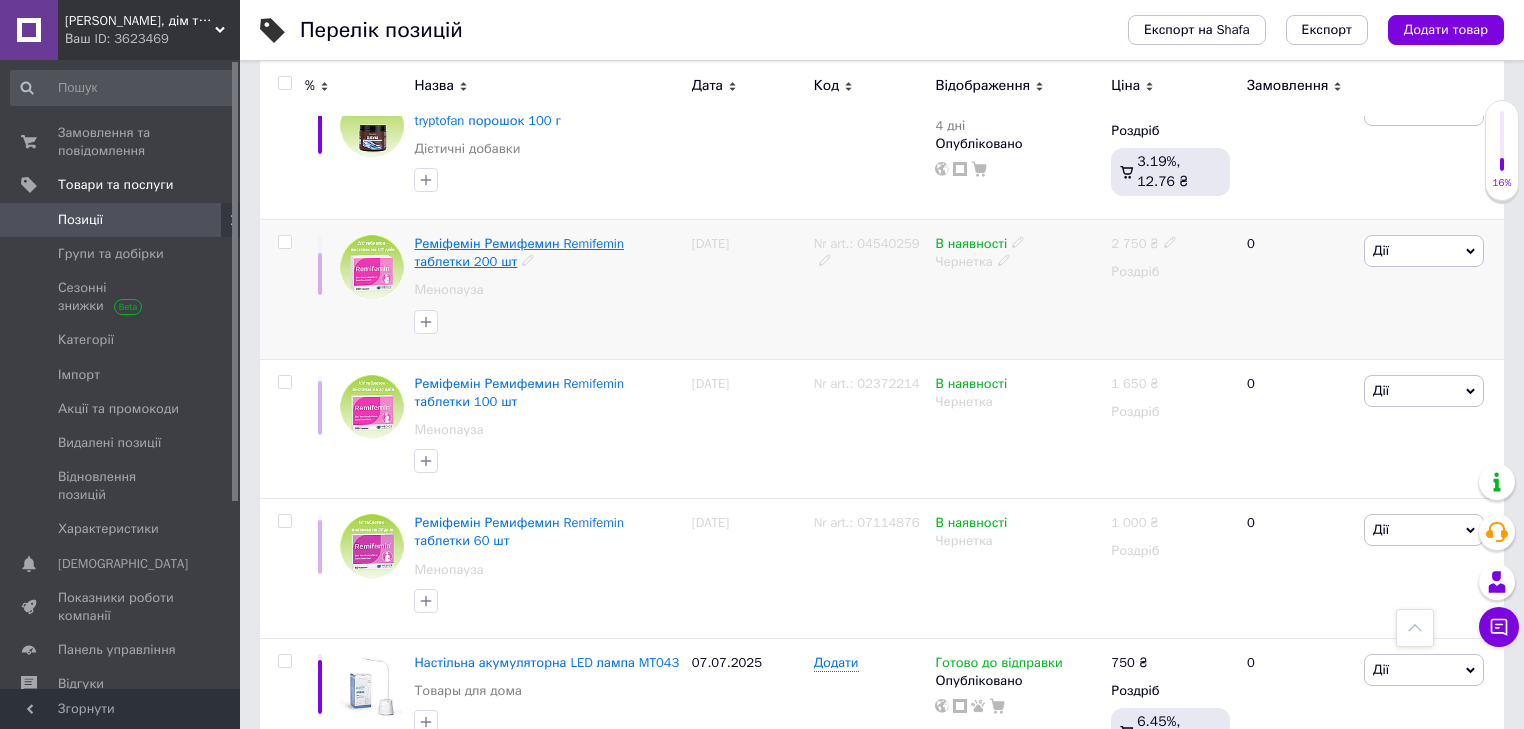 click on "Реміфемін Ремифемин Remifemin таблетки 200 шт" at bounding box center (519, 252) 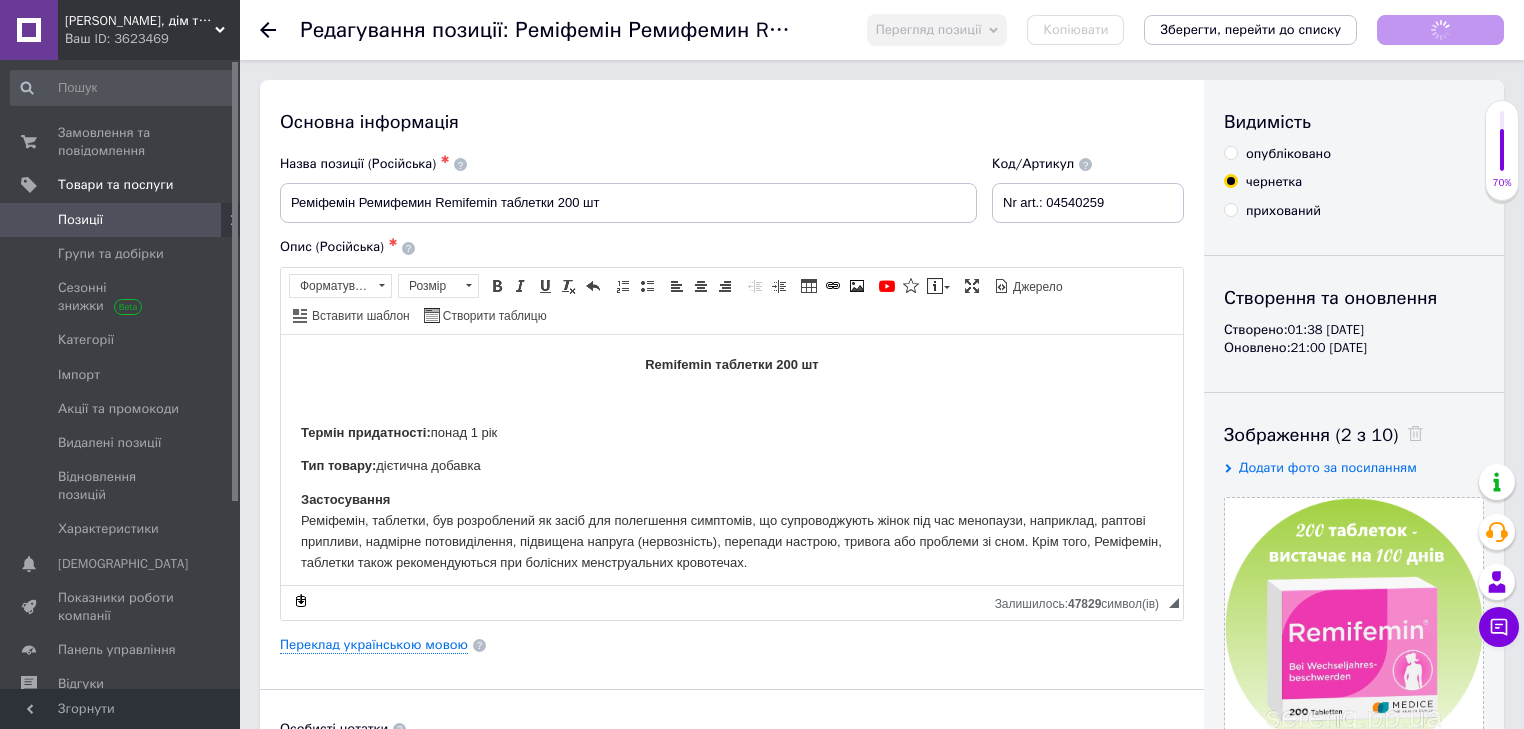 scroll, scrollTop: 0, scrollLeft: 0, axis: both 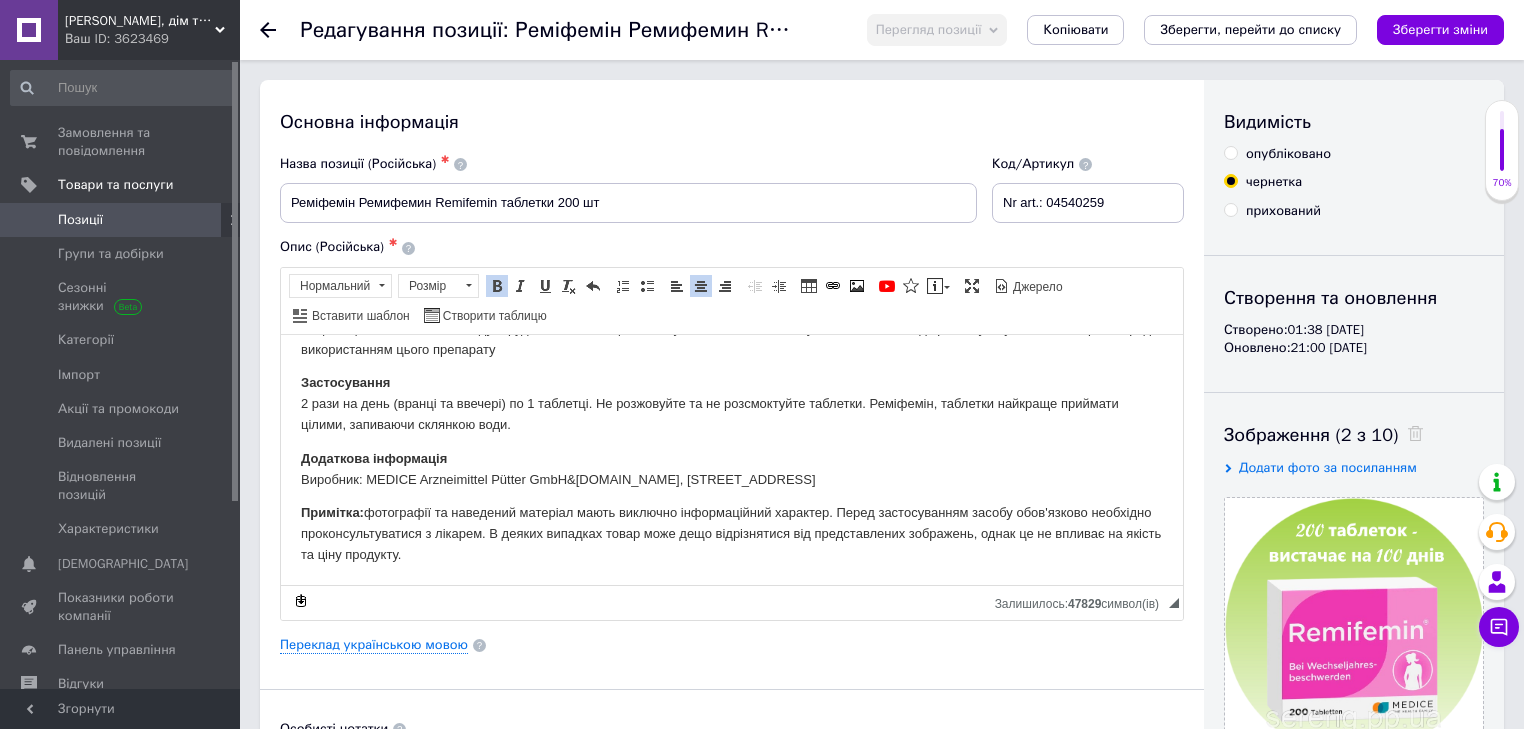 drag, startPoint x: 1181, startPoint y: 377, endPoint x: 1464, endPoint y: 895, distance: 590.2652 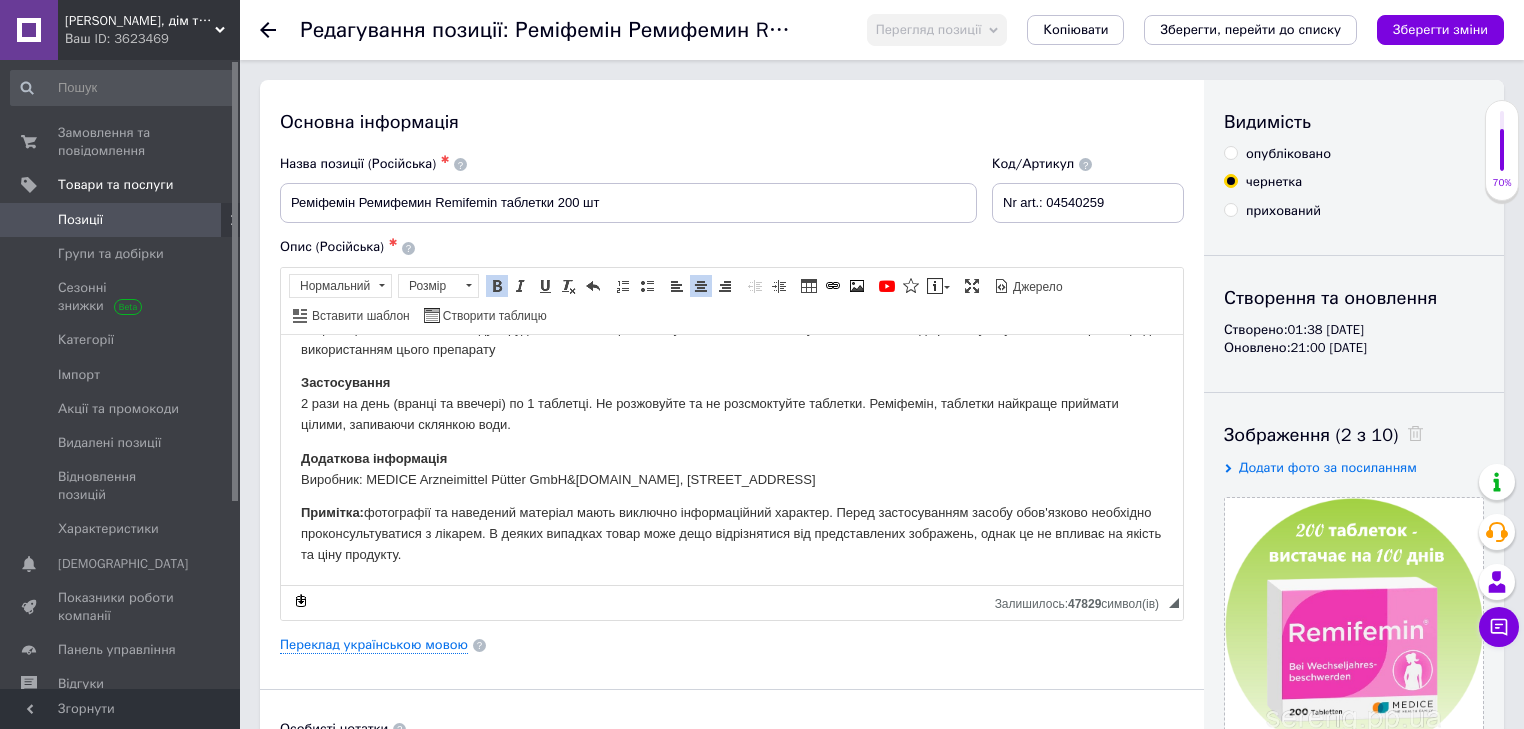 click on "Примітка:  фотографії та наведений матеріал мають виключно інформаційний характер. Перед застосуванням засобу обов'язково необхідно проконсультуватися з лікарем. В деяких випадках товар може дещо відрізнятися від представлених зображень, однак це не впливає на якість та ціну продукту." at bounding box center (732, 533) 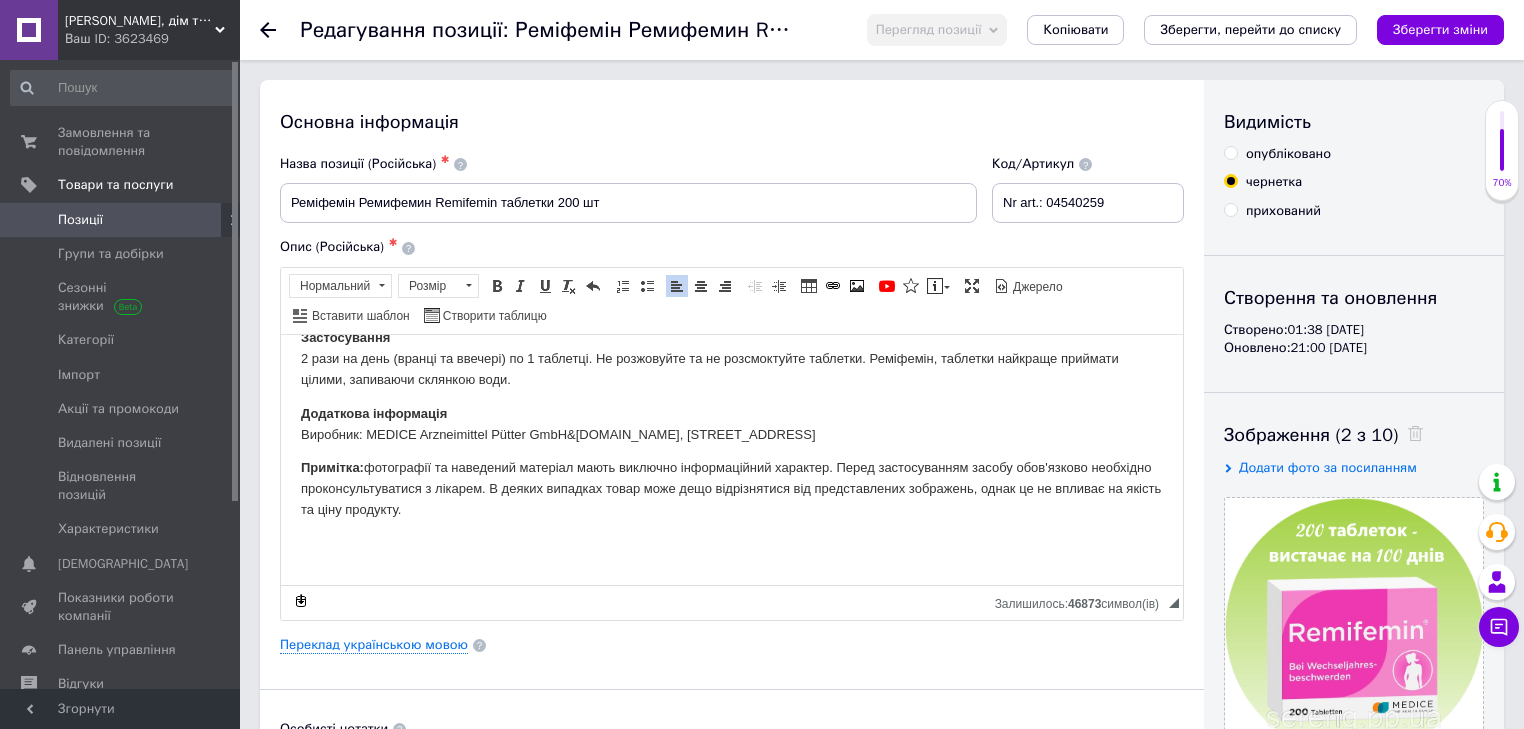 scroll, scrollTop: 1004, scrollLeft: 0, axis: vertical 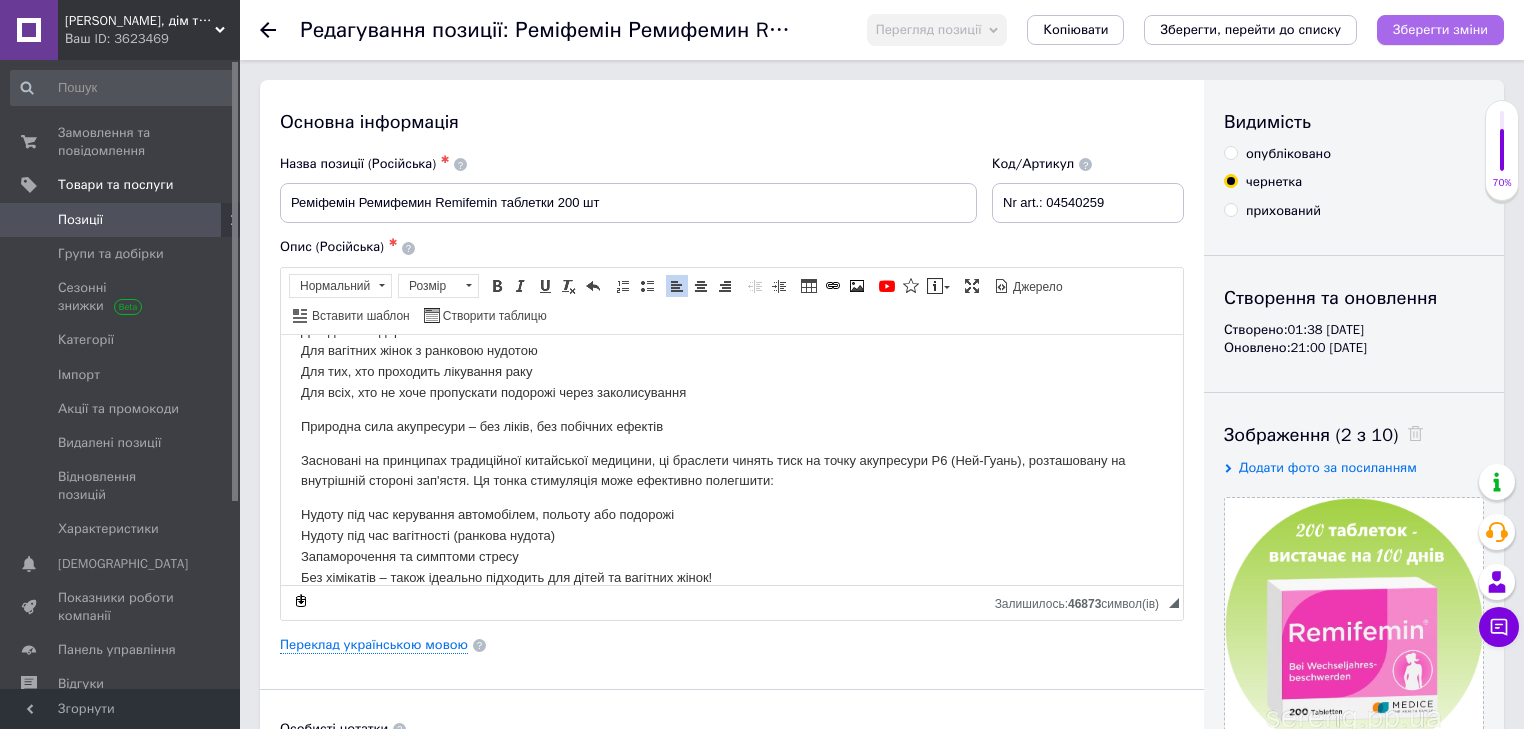 click on "Зберегти зміни" at bounding box center (1440, 29) 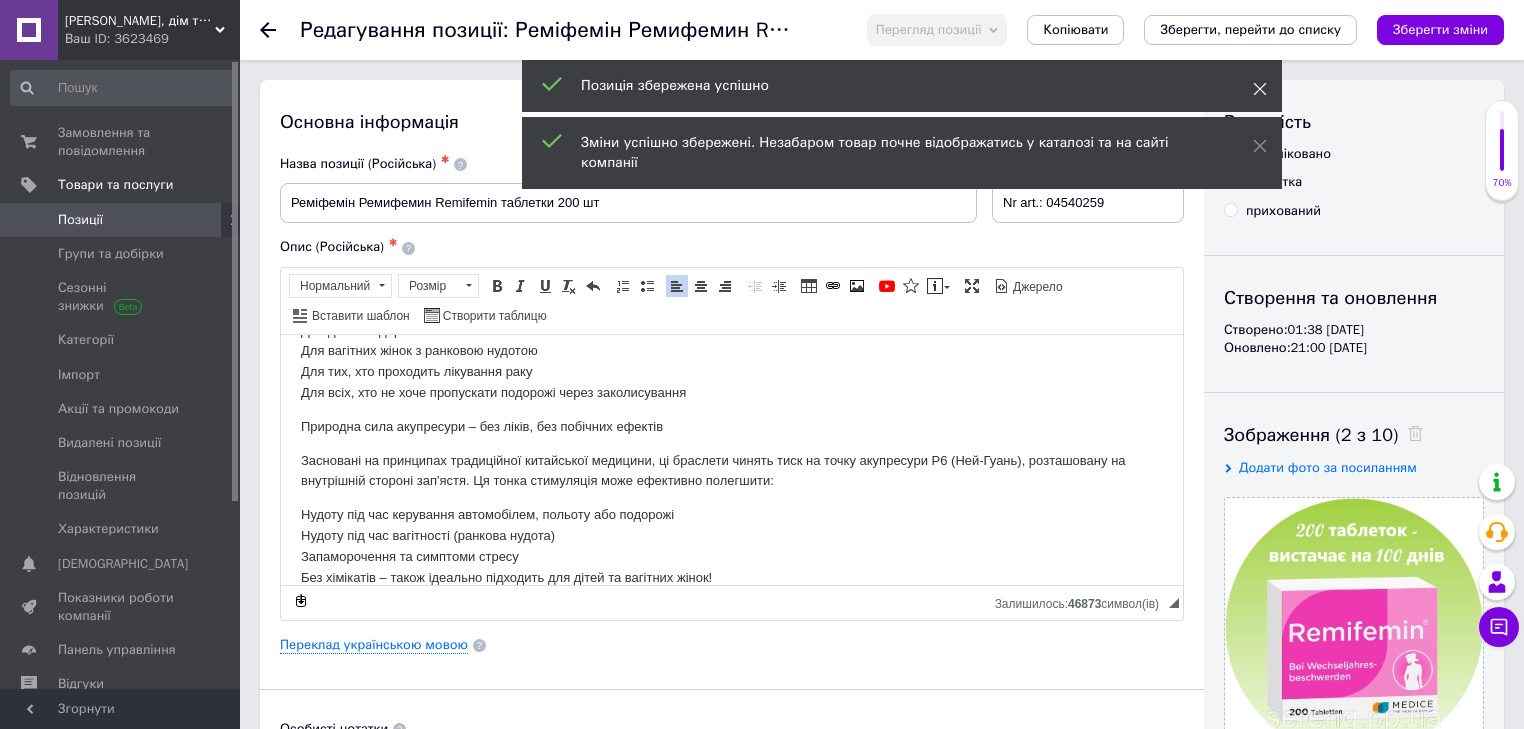 click 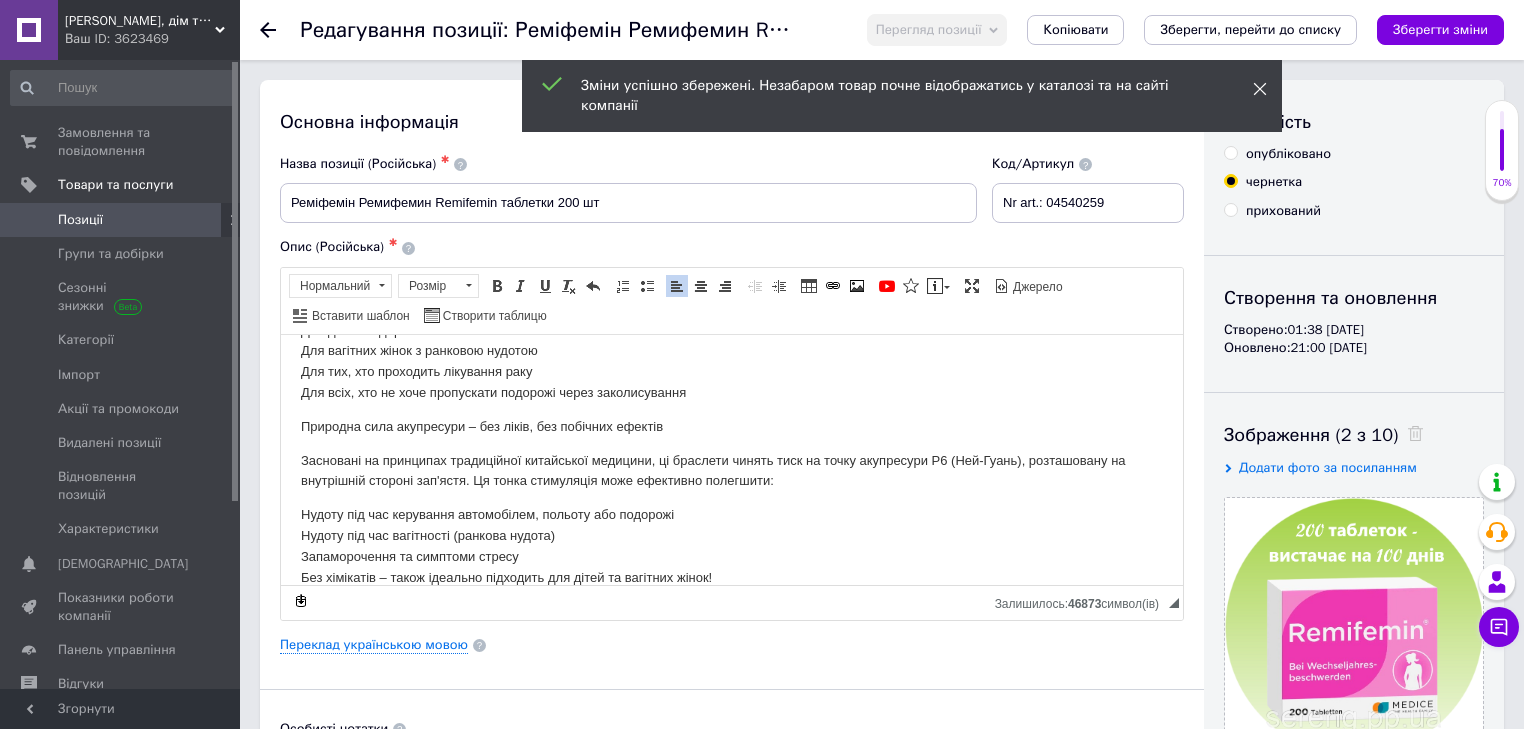 click 